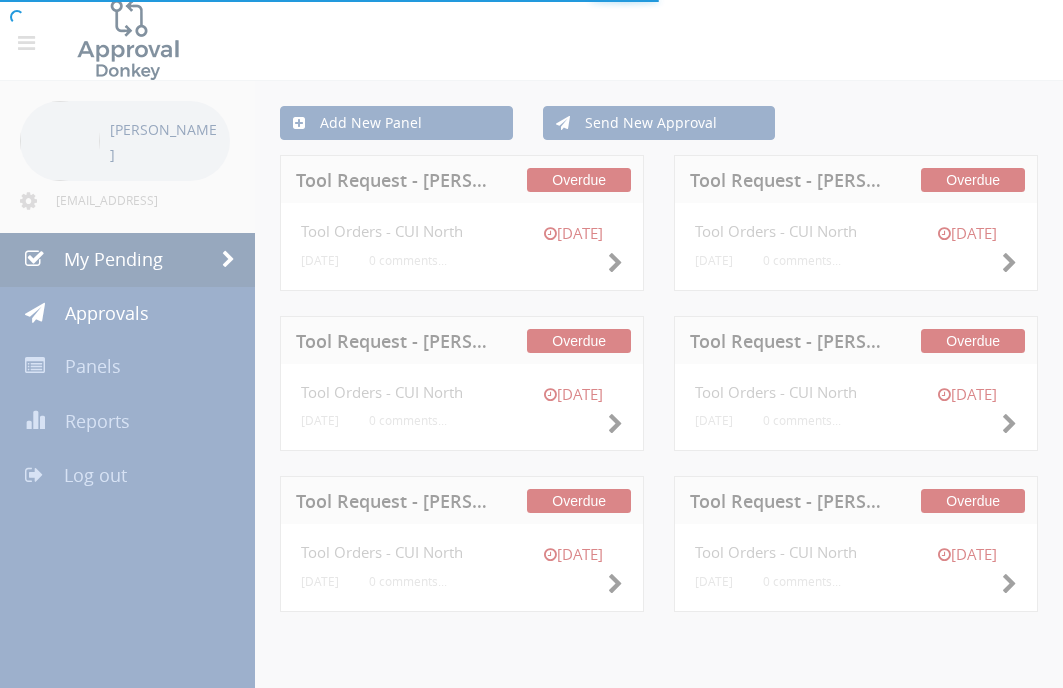 scroll, scrollTop: 0, scrollLeft: 0, axis: both 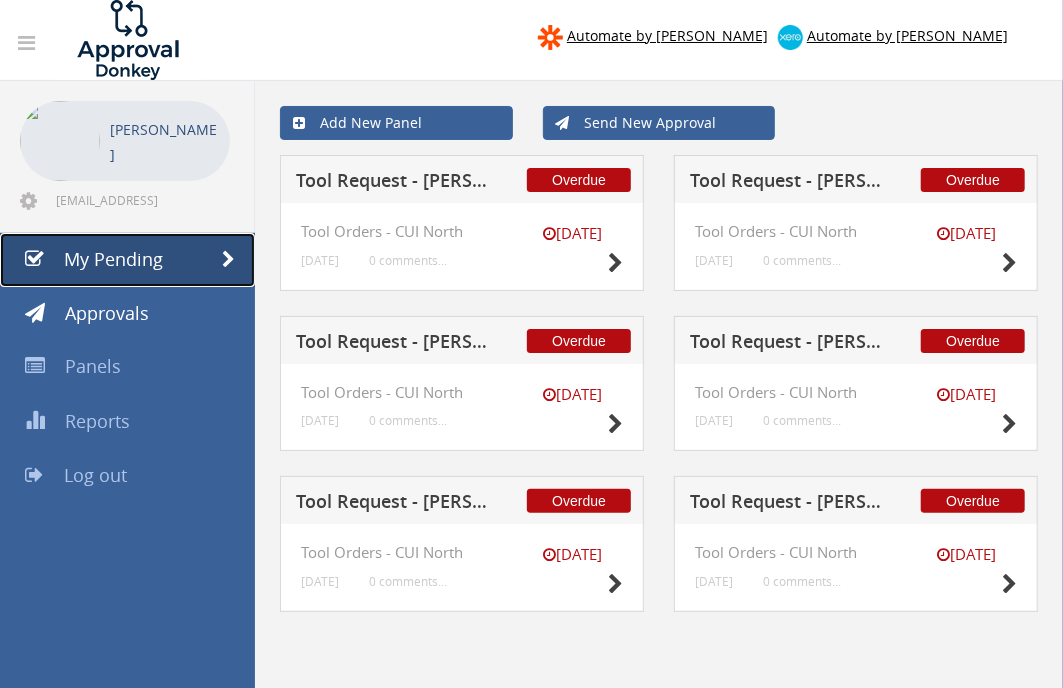 drag, startPoint x: 80, startPoint y: 258, endPoint x: 98, endPoint y: 254, distance: 18.439089 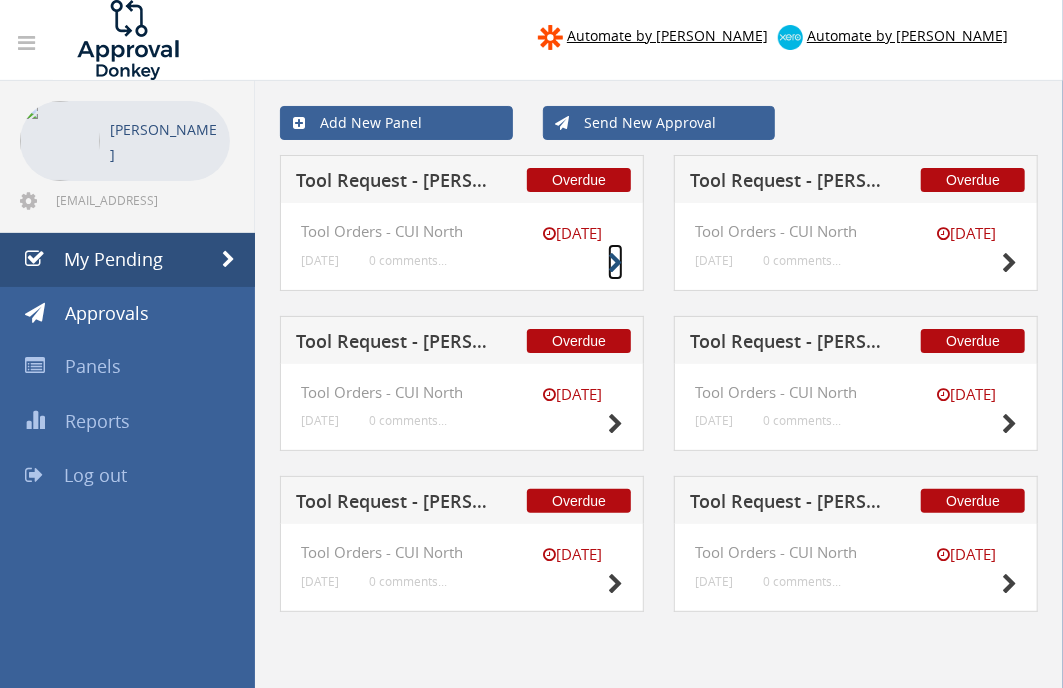 click at bounding box center (615, 263) 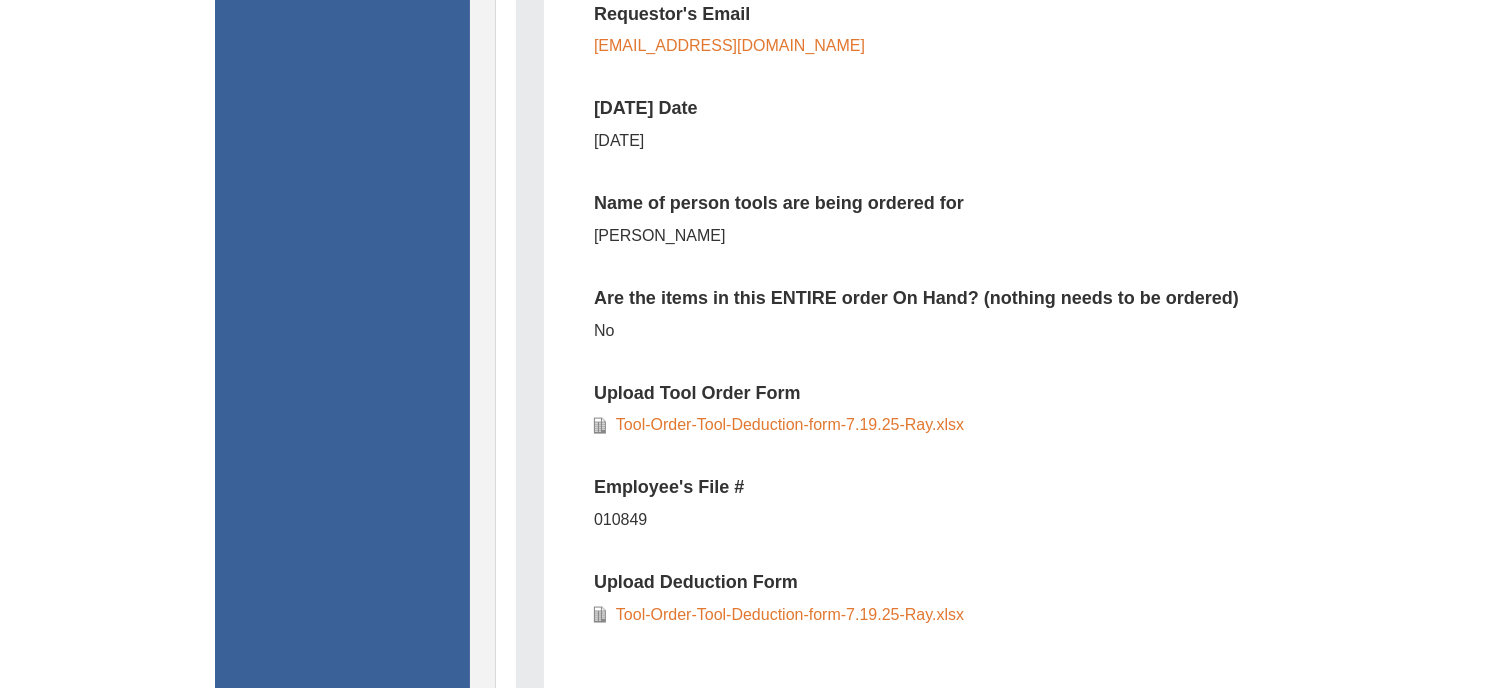 scroll, scrollTop: 888, scrollLeft: 0, axis: vertical 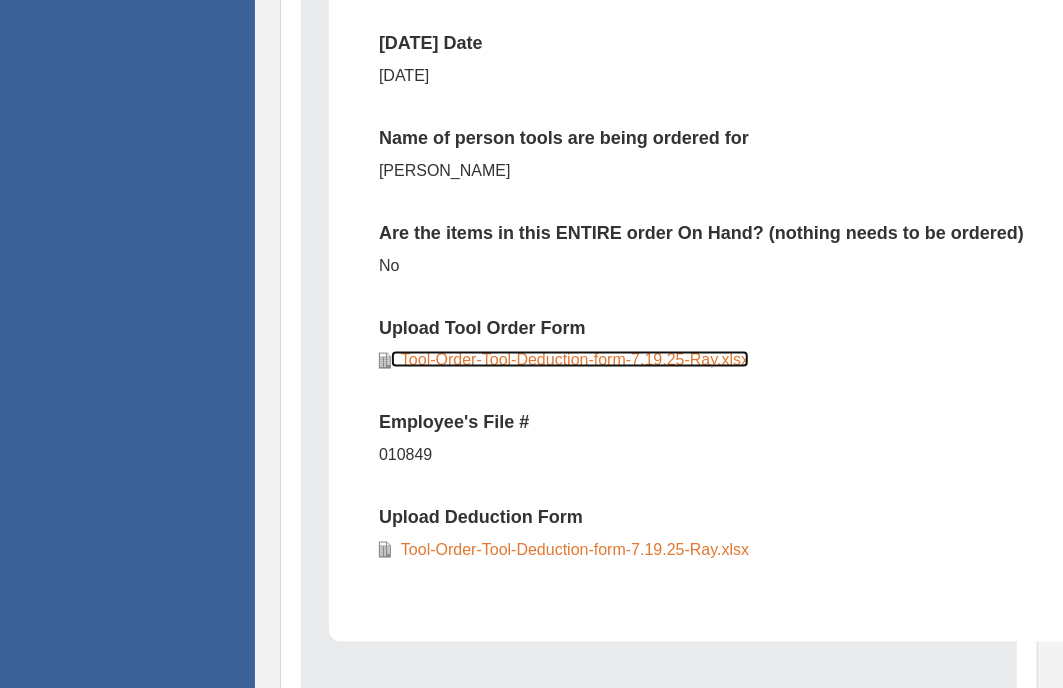 click on "Tool-Order-Tool-Deduction-form-7.19.25-Ray.xlsx" at bounding box center (570, 359) 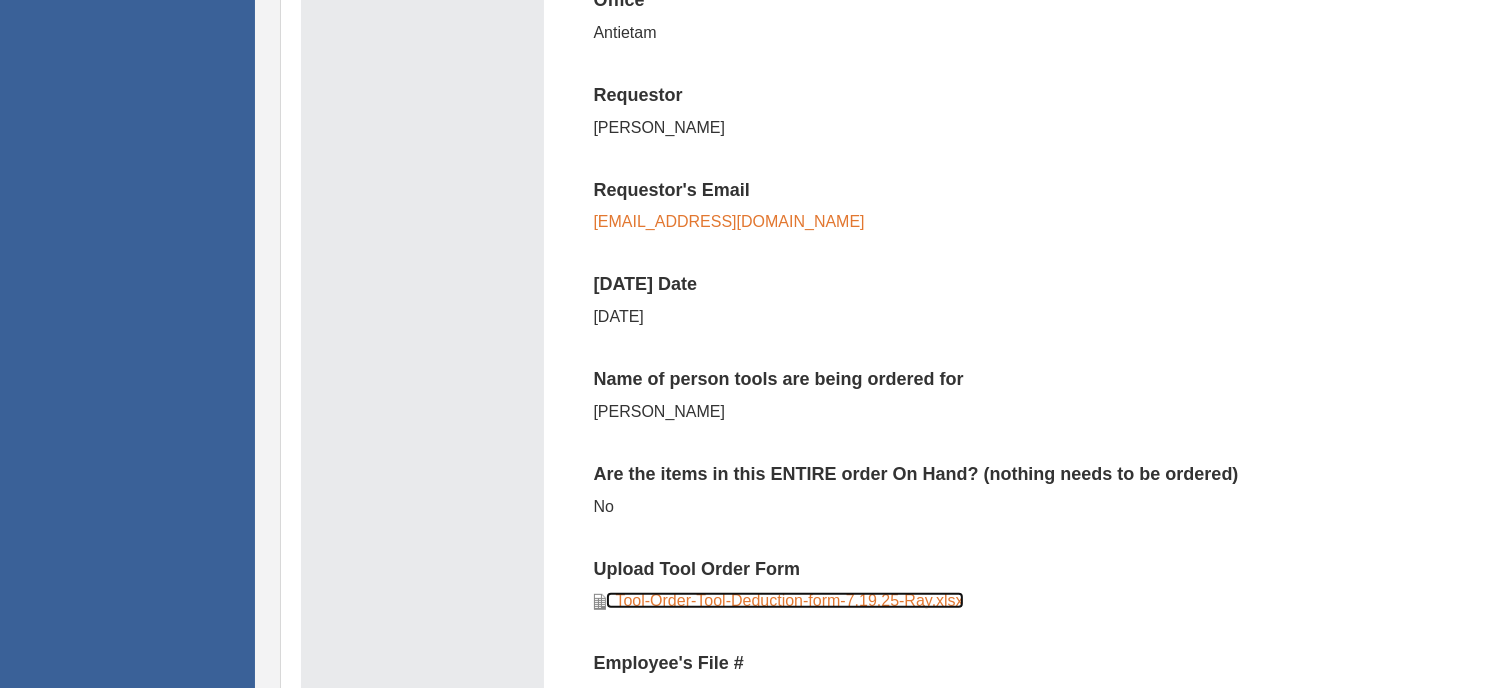 scroll, scrollTop: 777, scrollLeft: 0, axis: vertical 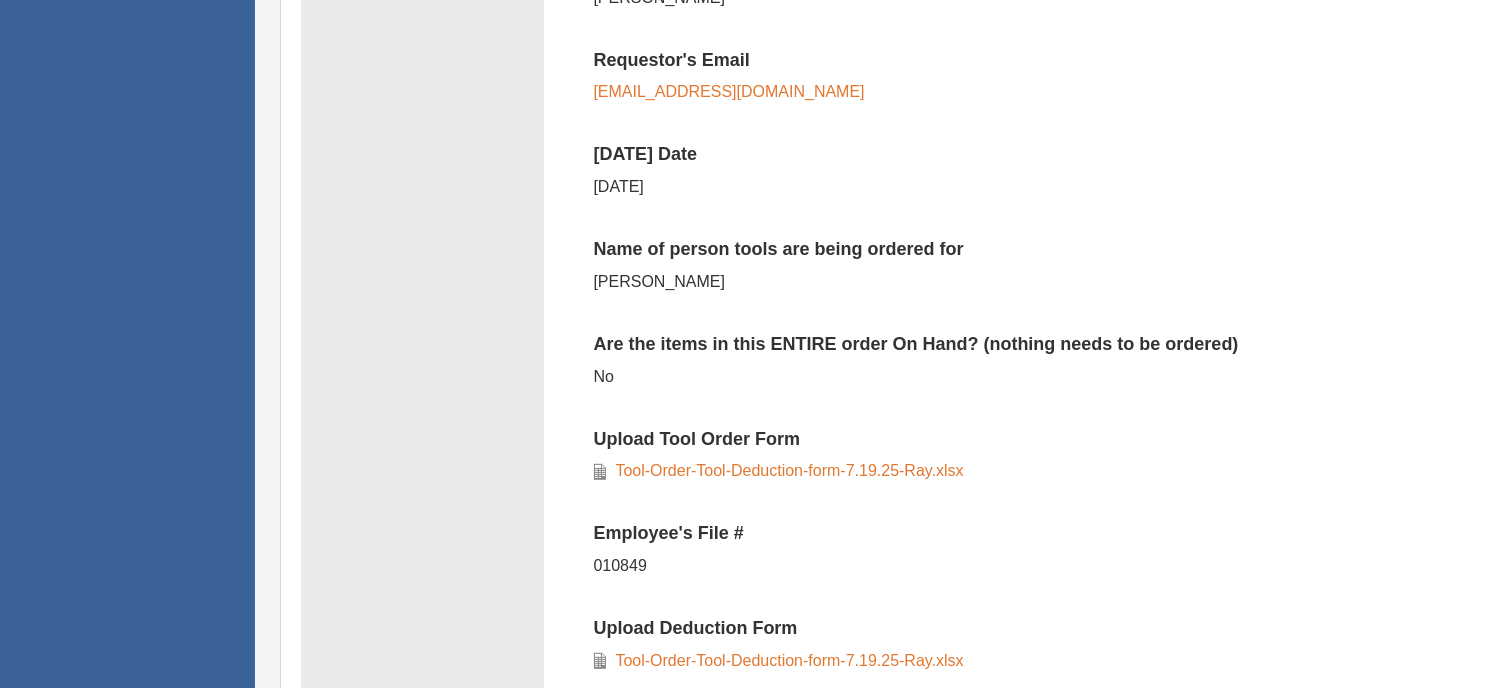 click on "Upload Tool Order Form" at bounding box center [1129, 439] 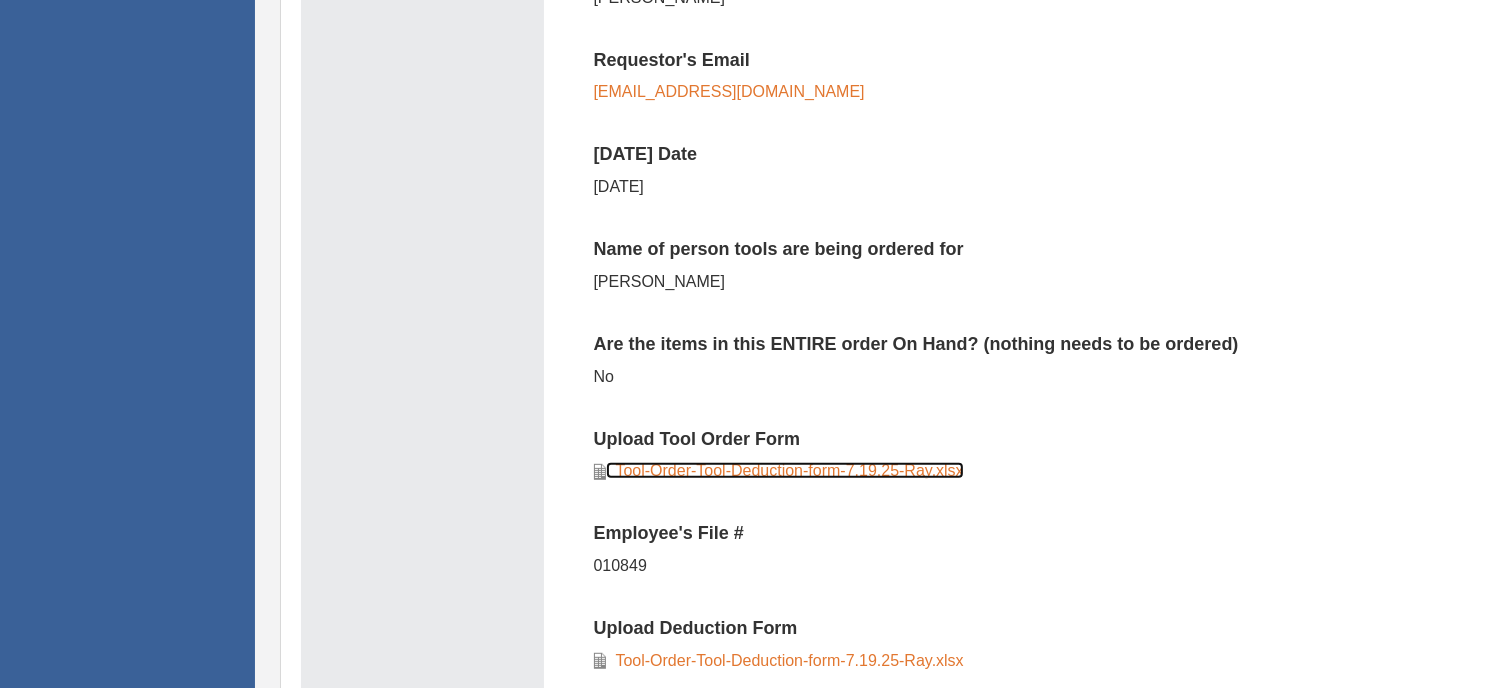 click on "Tool-Order-Tool-Deduction-form-7.19.25-Ray.xlsx" at bounding box center (785, 470) 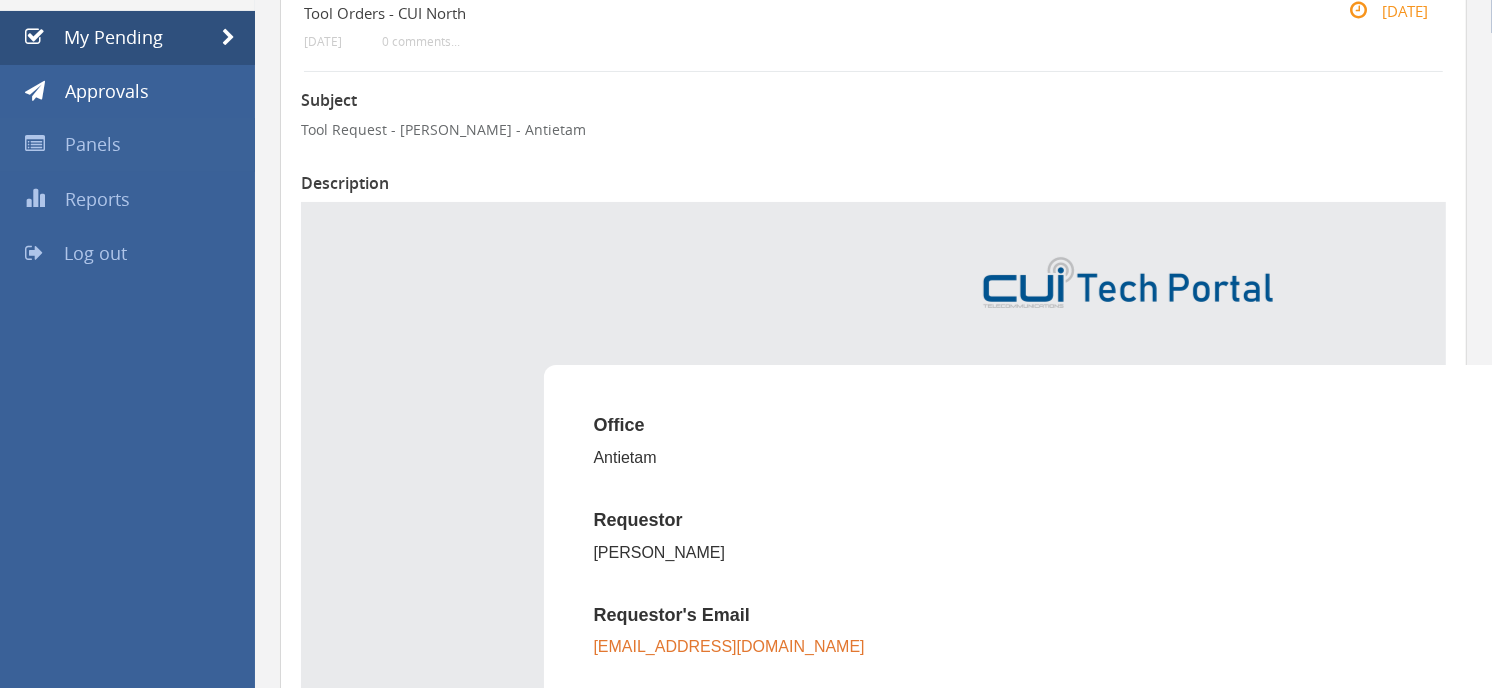 scroll, scrollTop: 111, scrollLeft: 0, axis: vertical 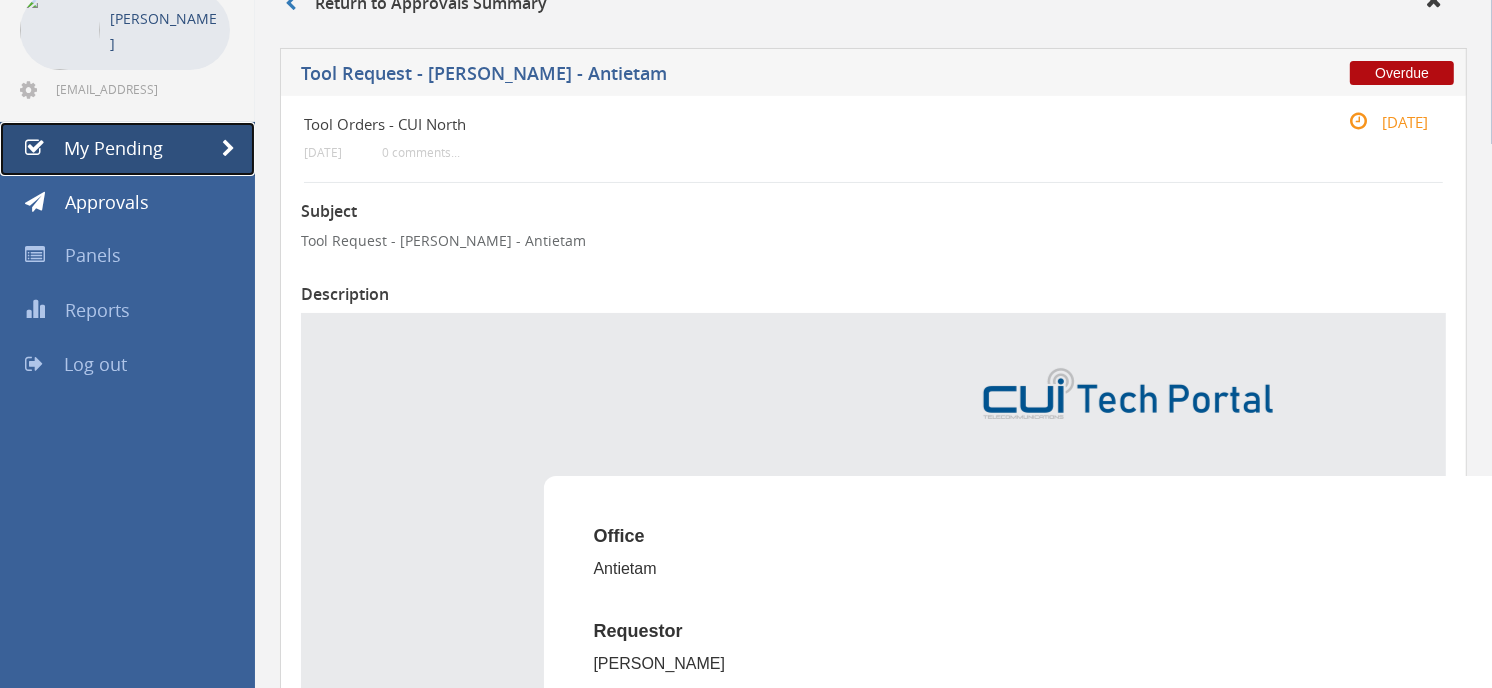 click on "My Pending" at bounding box center [113, 148] 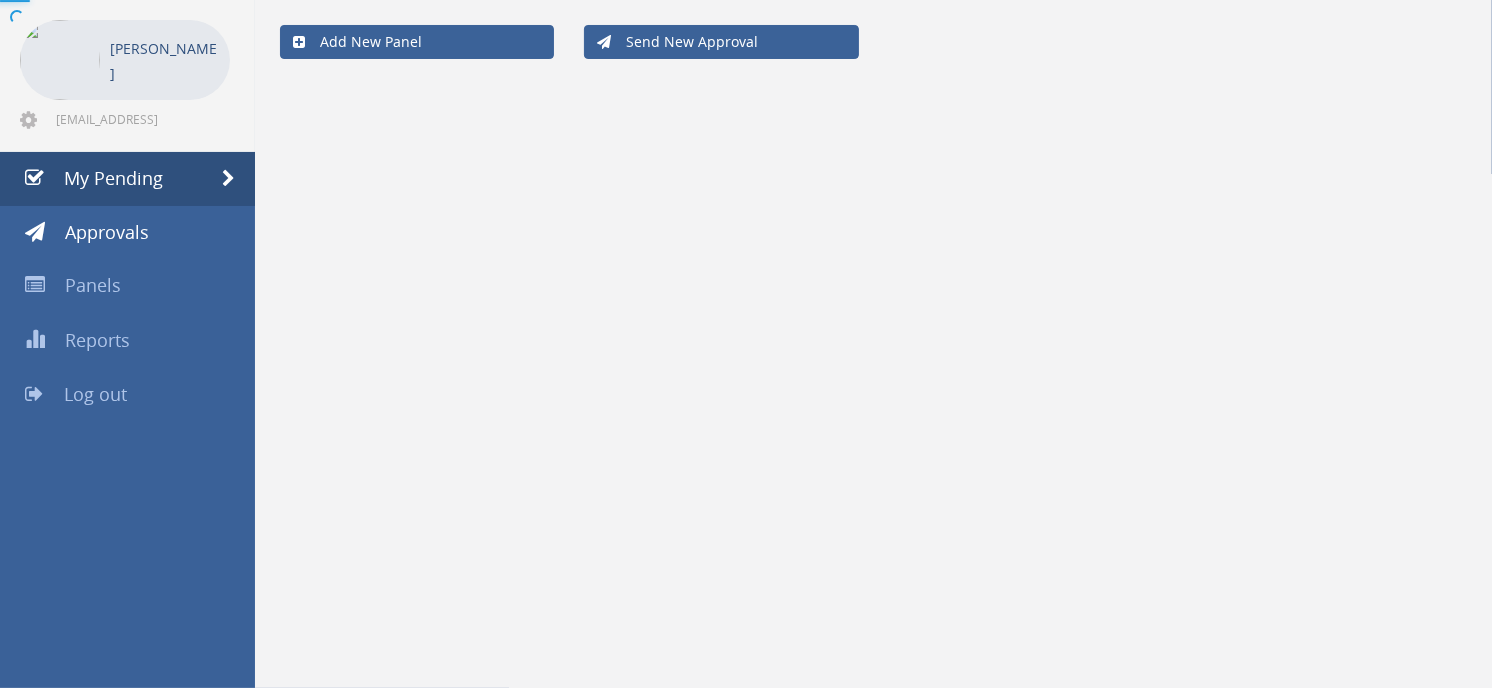 scroll, scrollTop: 80, scrollLeft: 0, axis: vertical 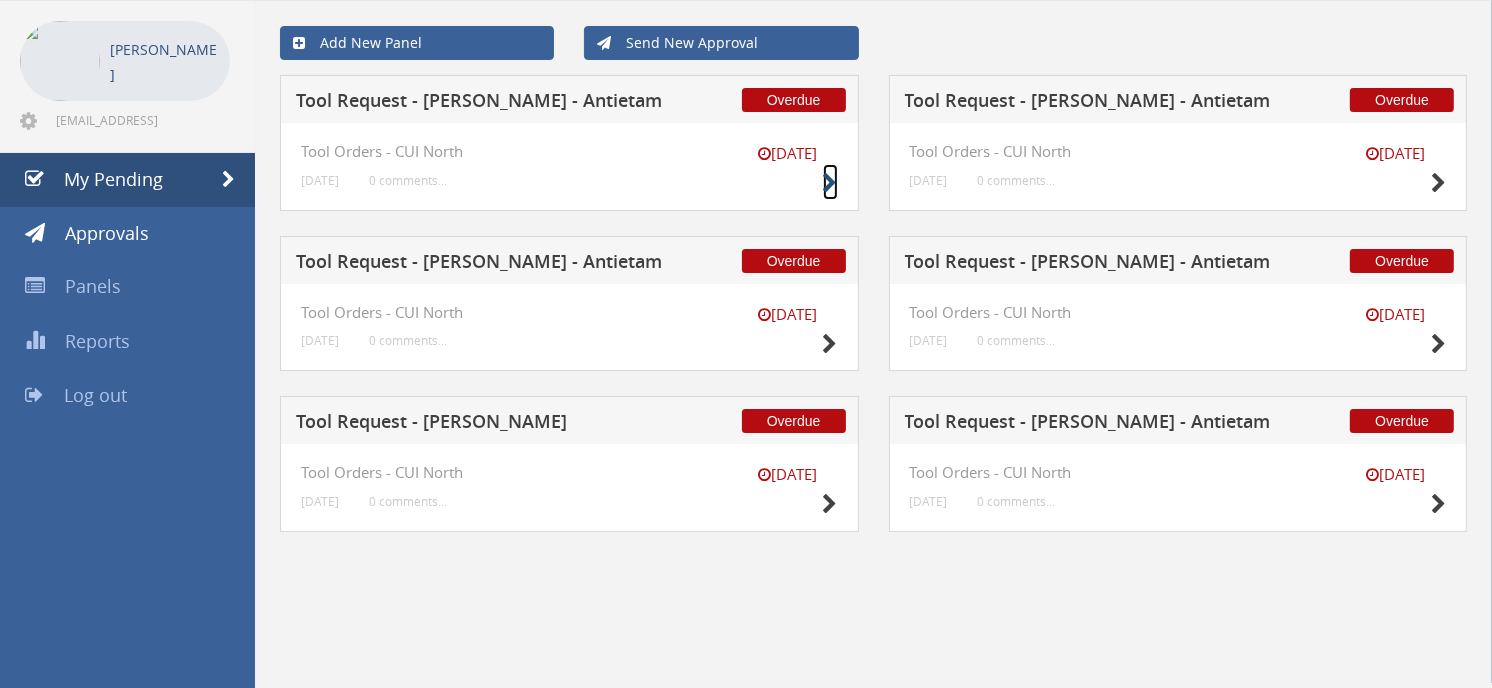 click at bounding box center [830, 183] 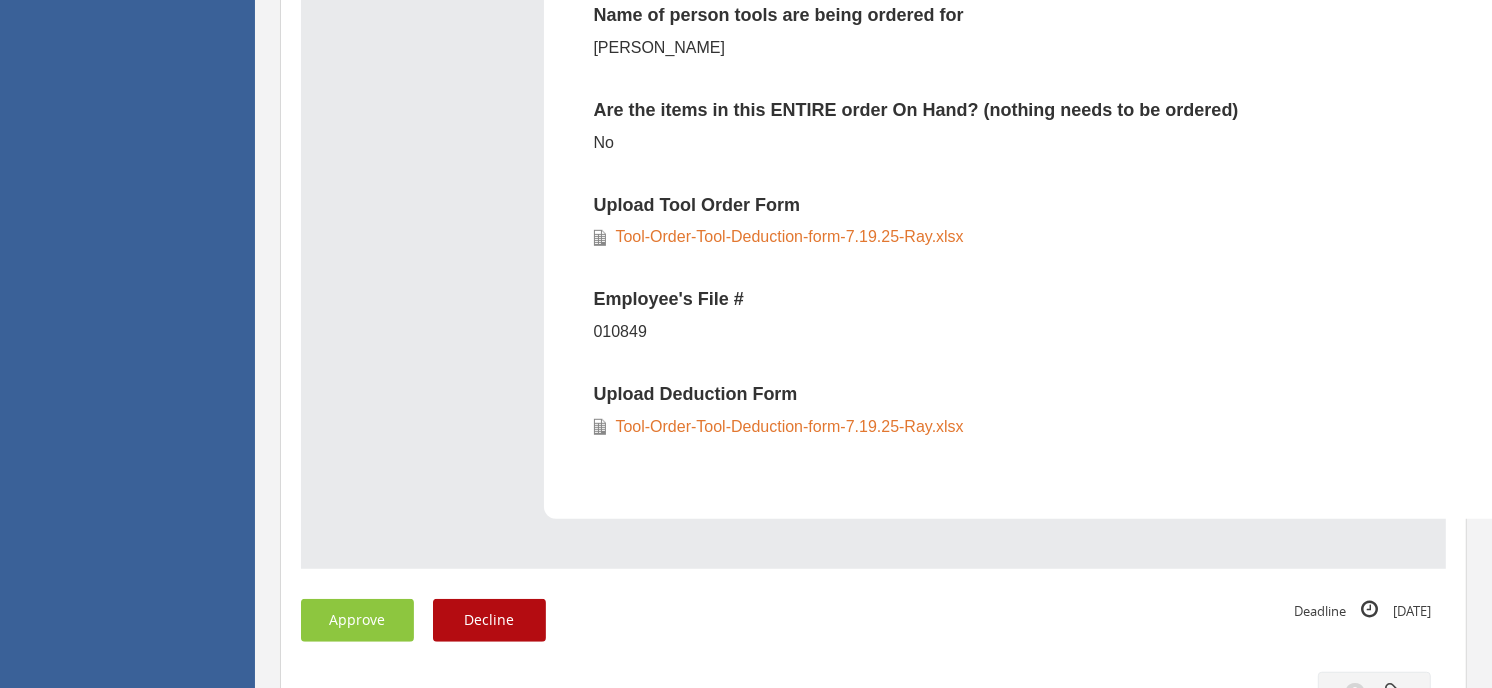 scroll, scrollTop: 1080, scrollLeft: 0, axis: vertical 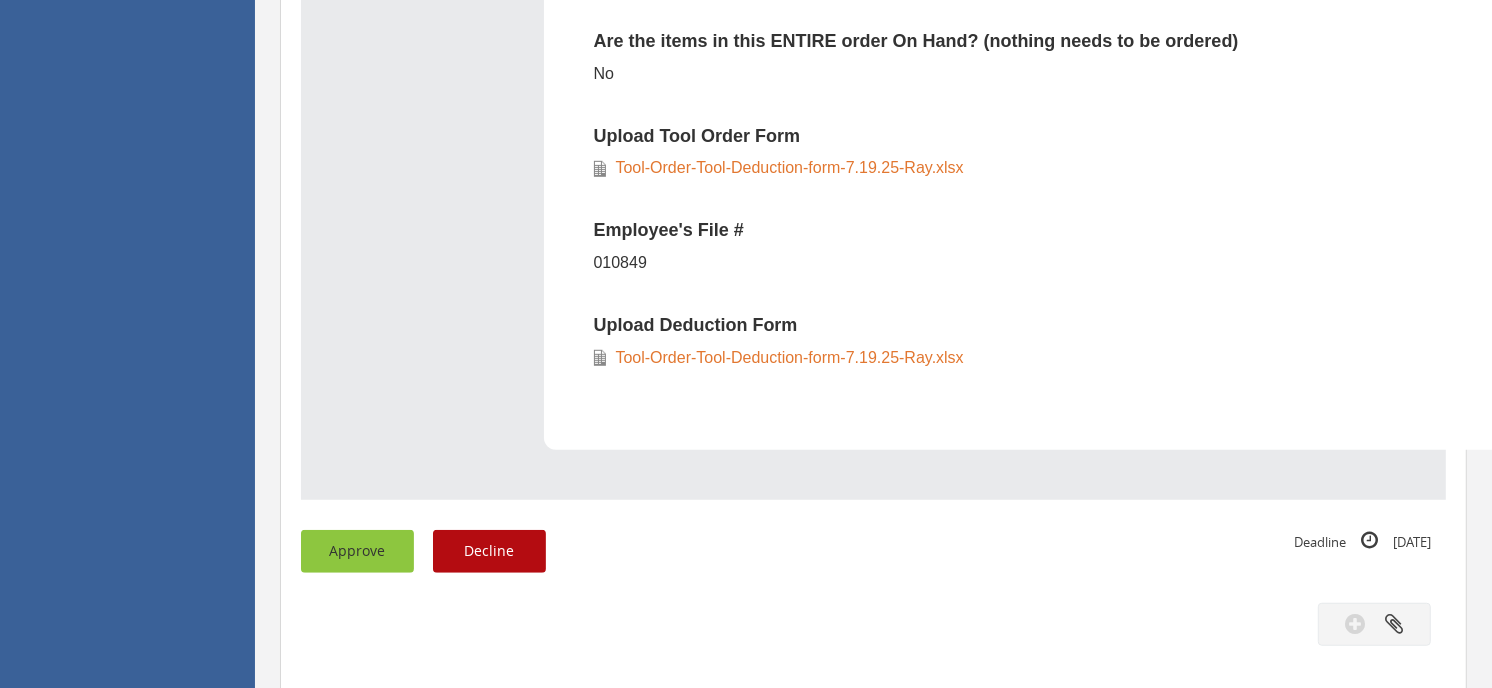 click on "Approve" at bounding box center (357, 551) 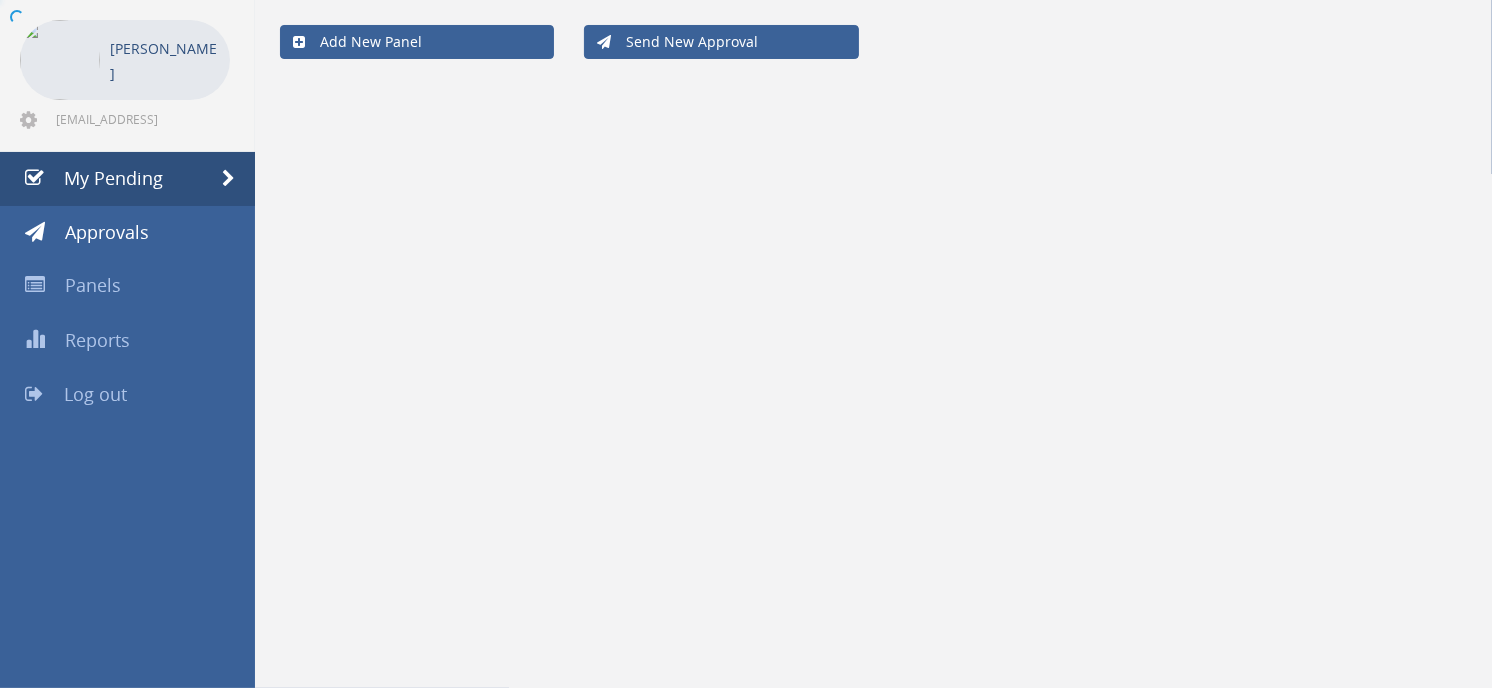 scroll, scrollTop: 80, scrollLeft: 0, axis: vertical 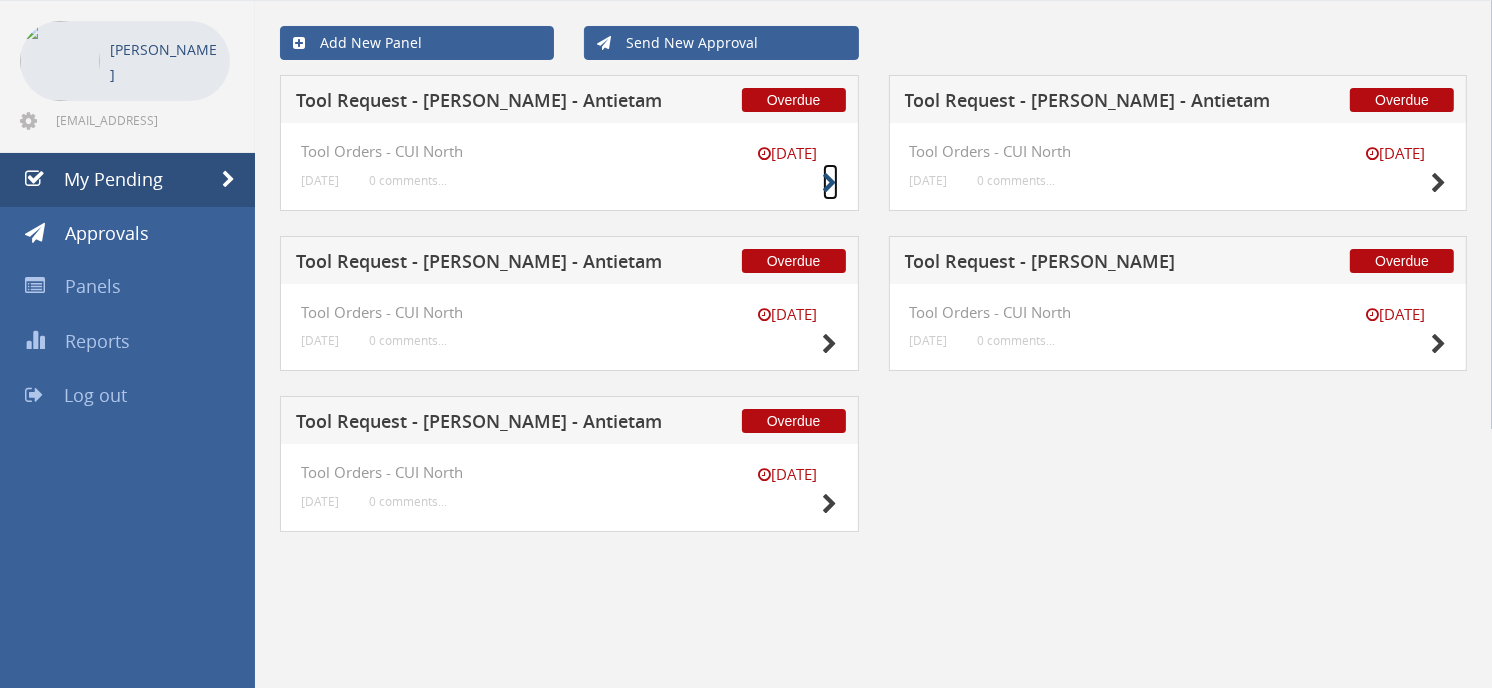 click at bounding box center [830, 183] 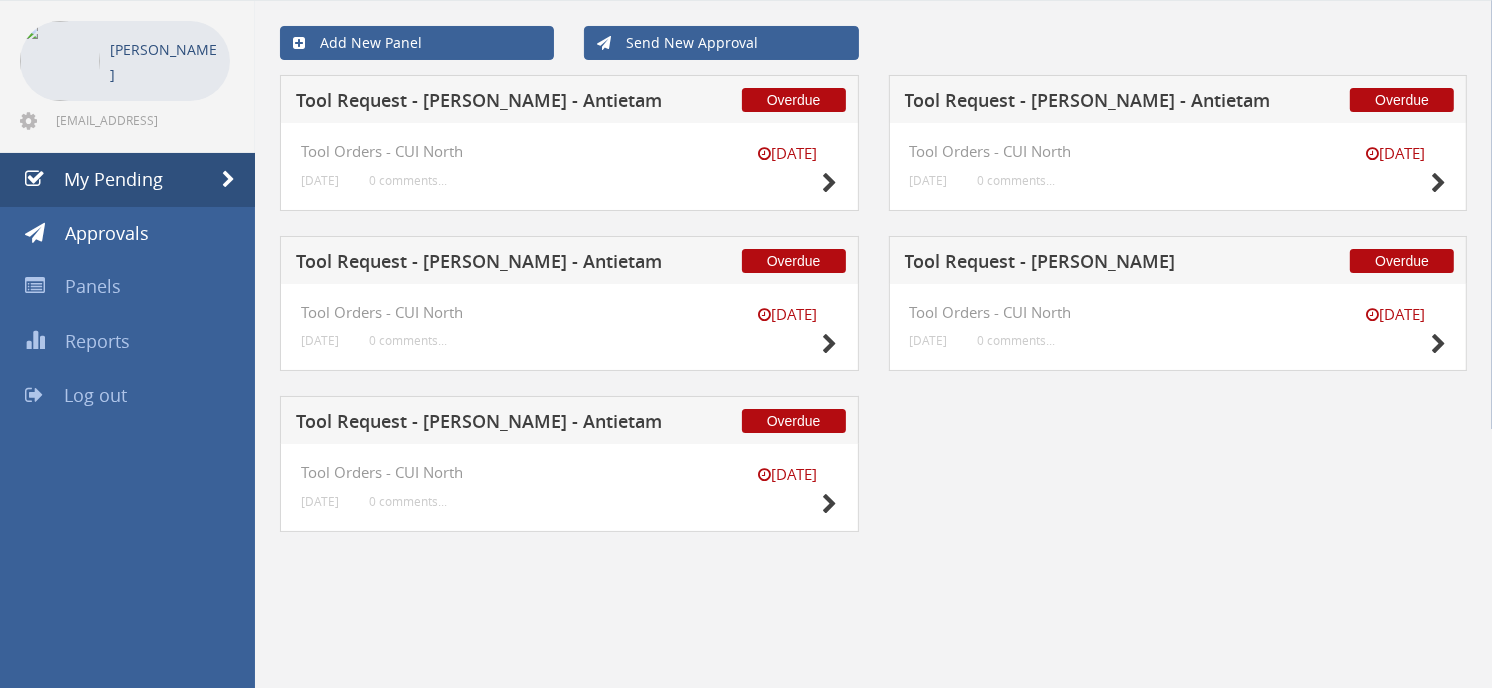 click at bounding box center (746, 0) 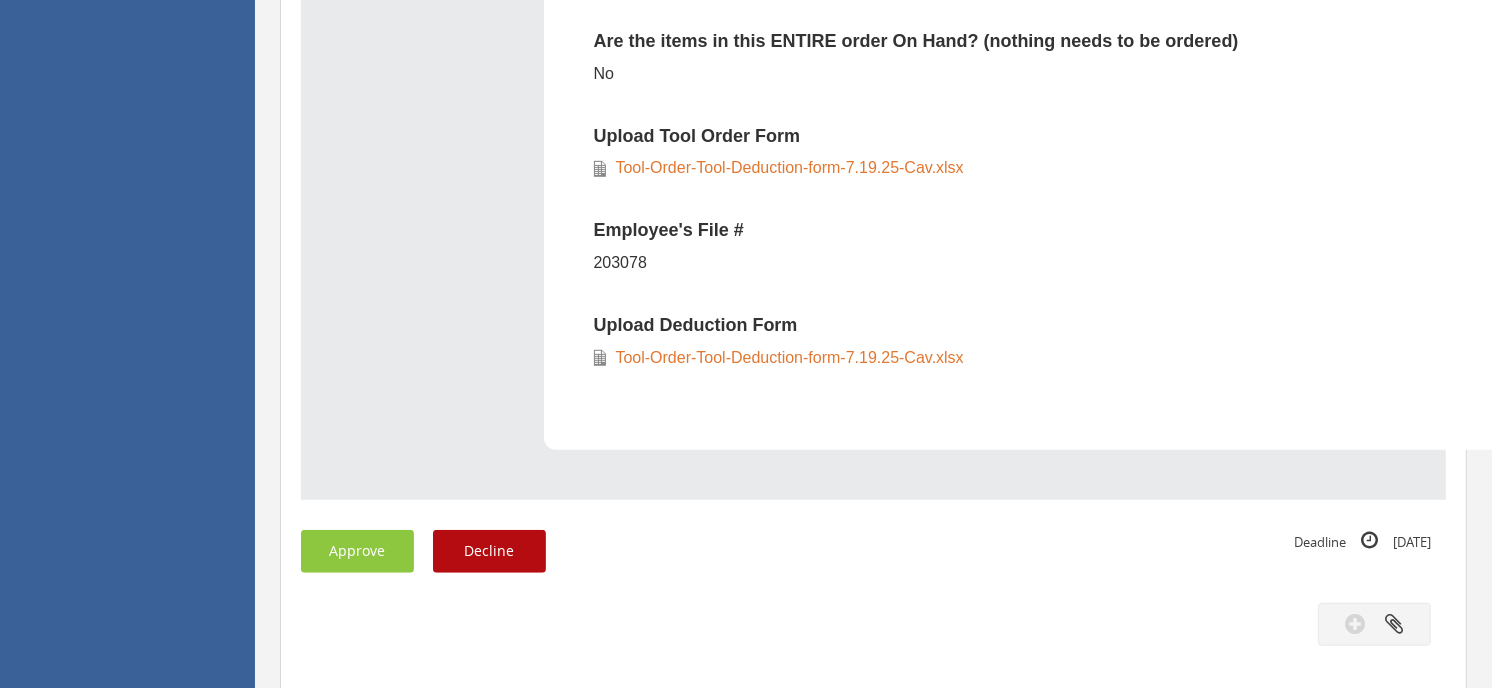 scroll, scrollTop: 968, scrollLeft: 0, axis: vertical 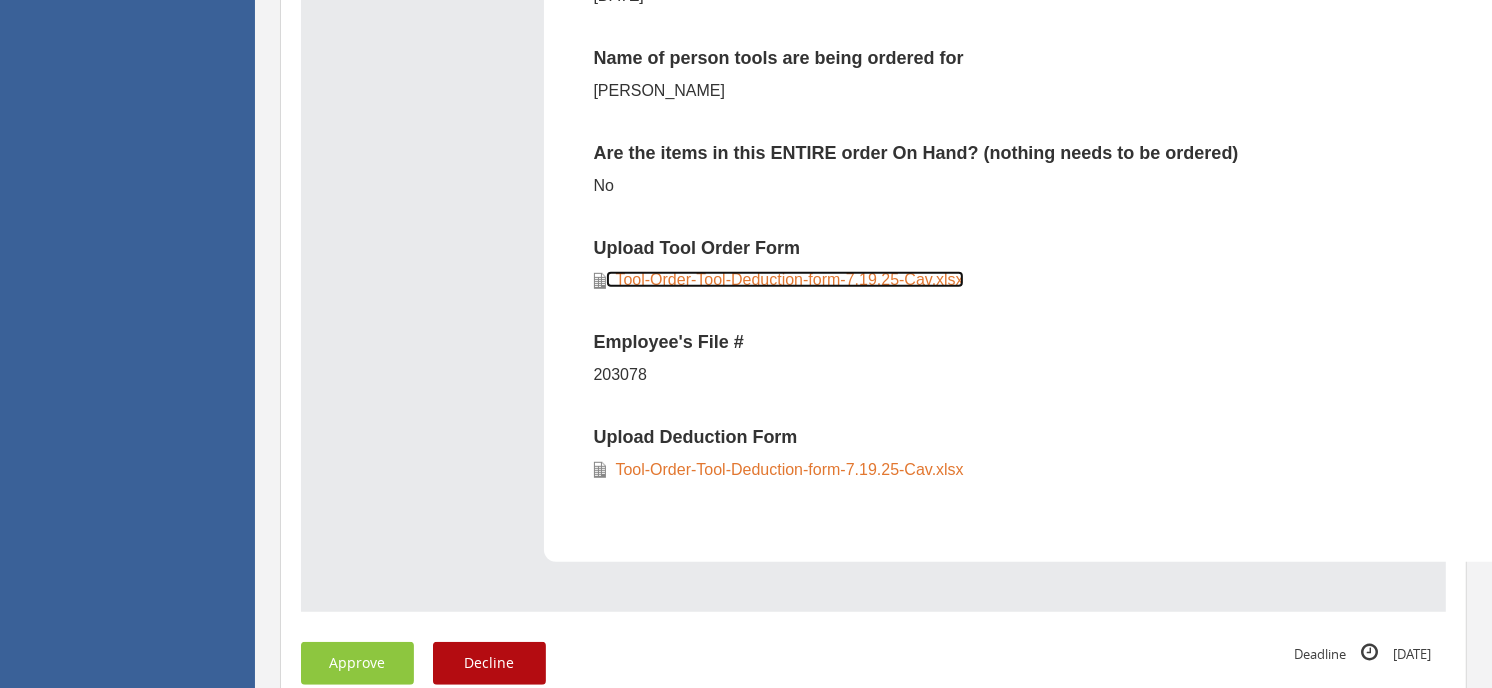 click on "Tool-Order-Tool-Deduction-form-7.19.25-Cav.xlsx" at bounding box center [785, 279] 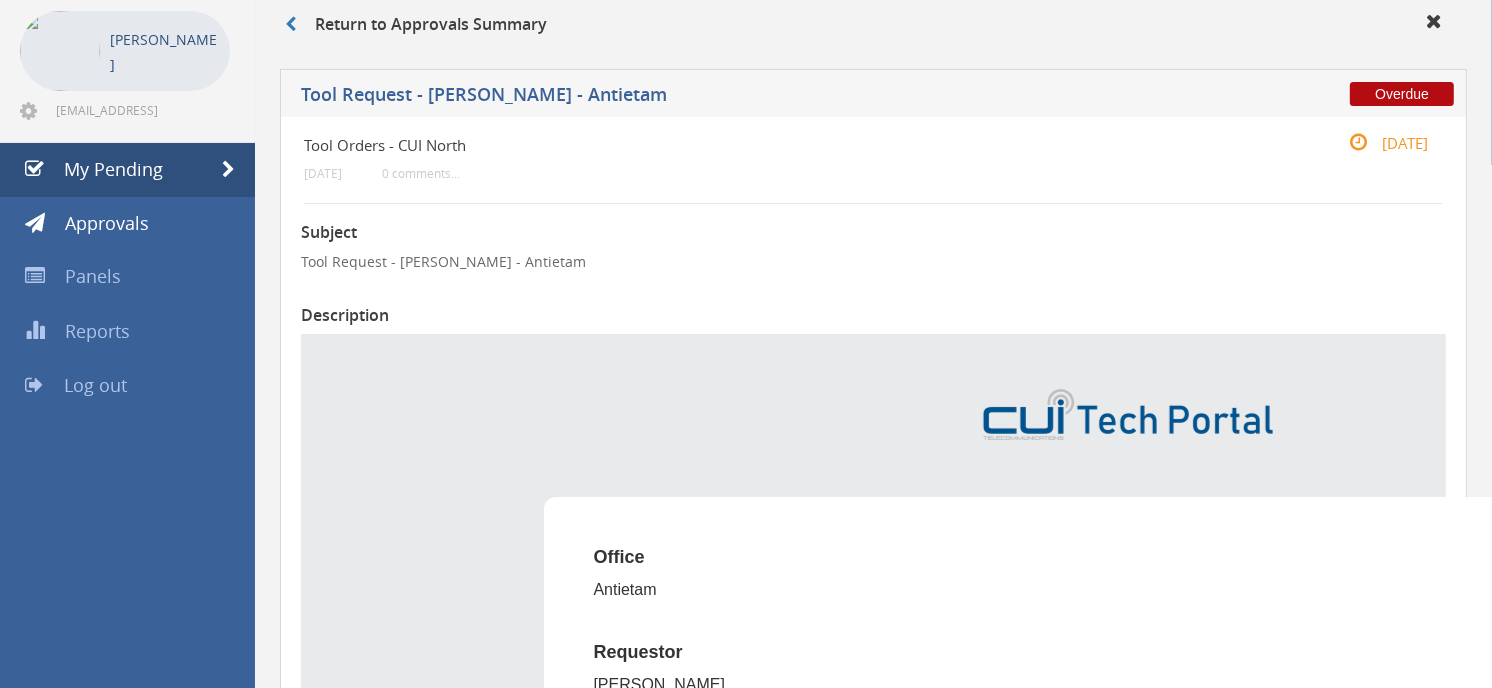 scroll, scrollTop: 80, scrollLeft: 0, axis: vertical 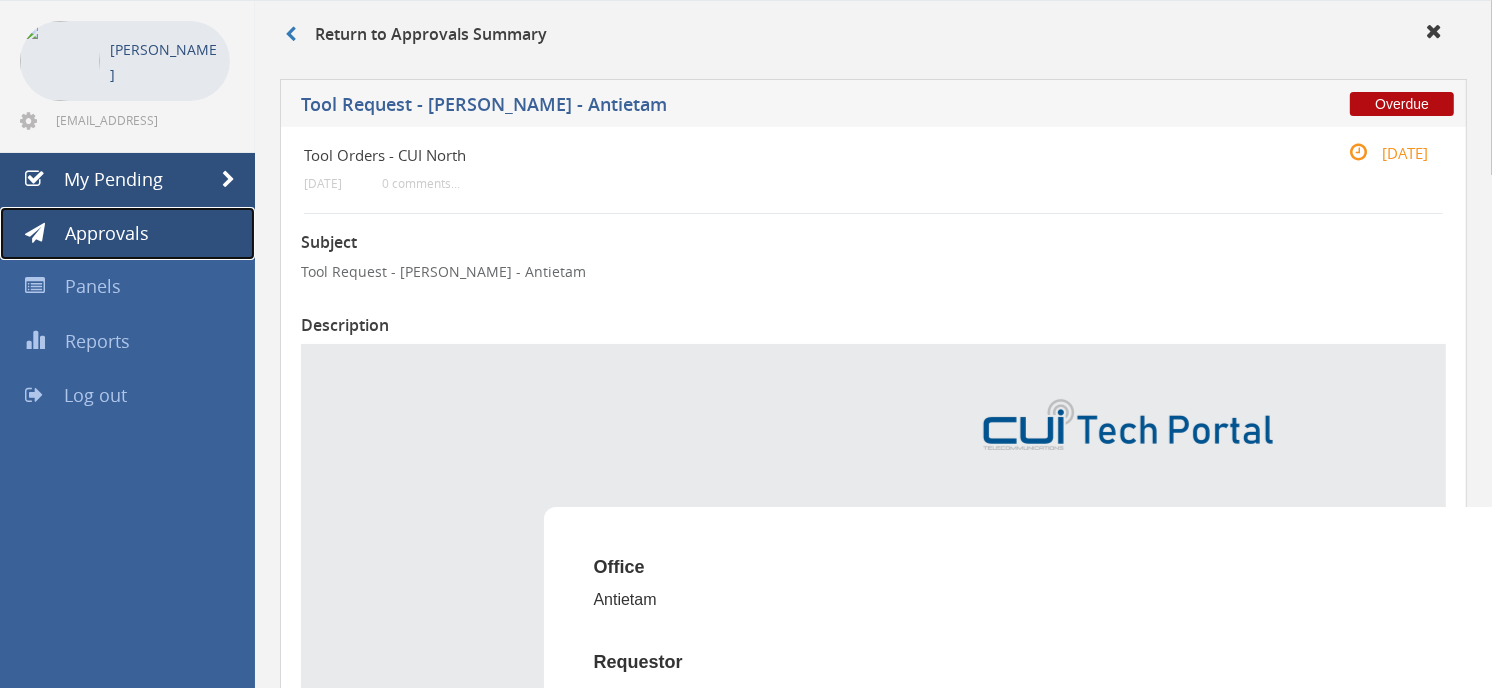 click on "Approvals" at bounding box center [107, 233] 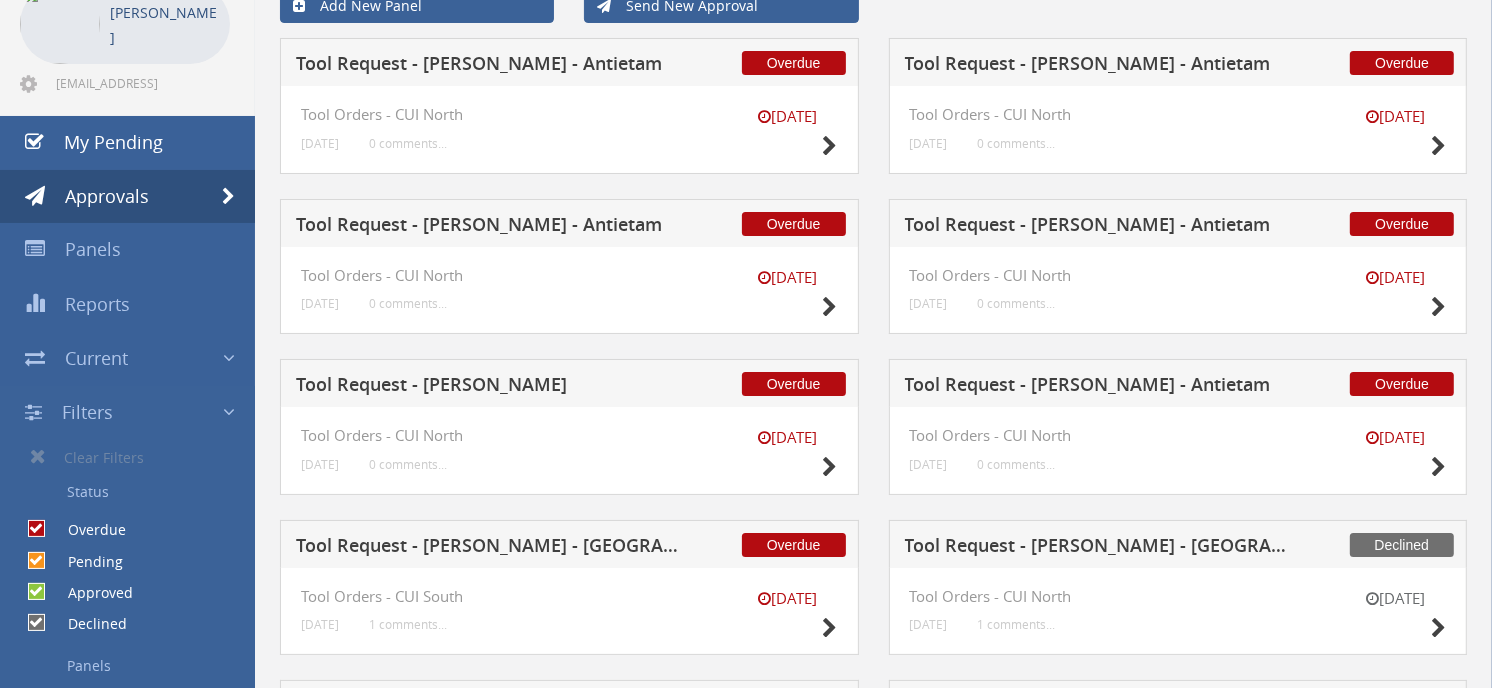 scroll, scrollTop: 80, scrollLeft: 0, axis: vertical 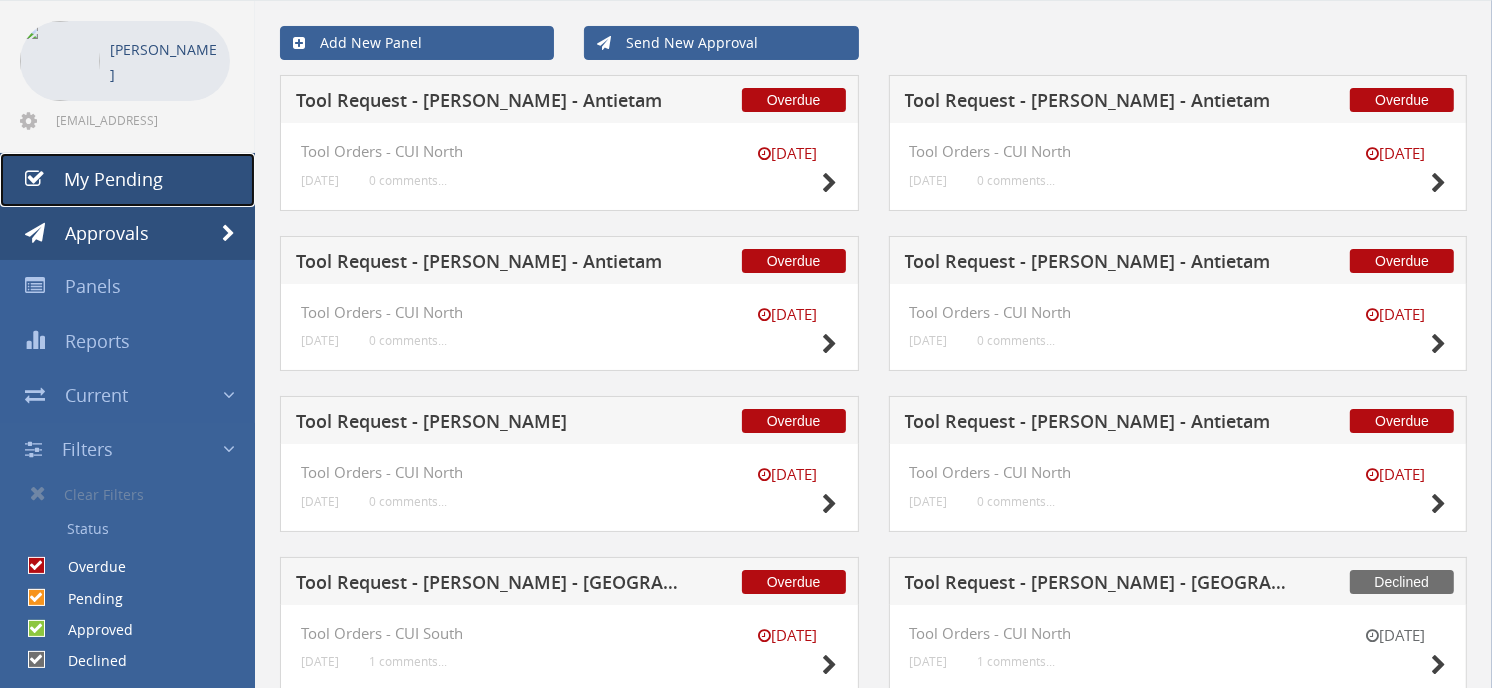 click on "My Pending" at bounding box center (127, 180) 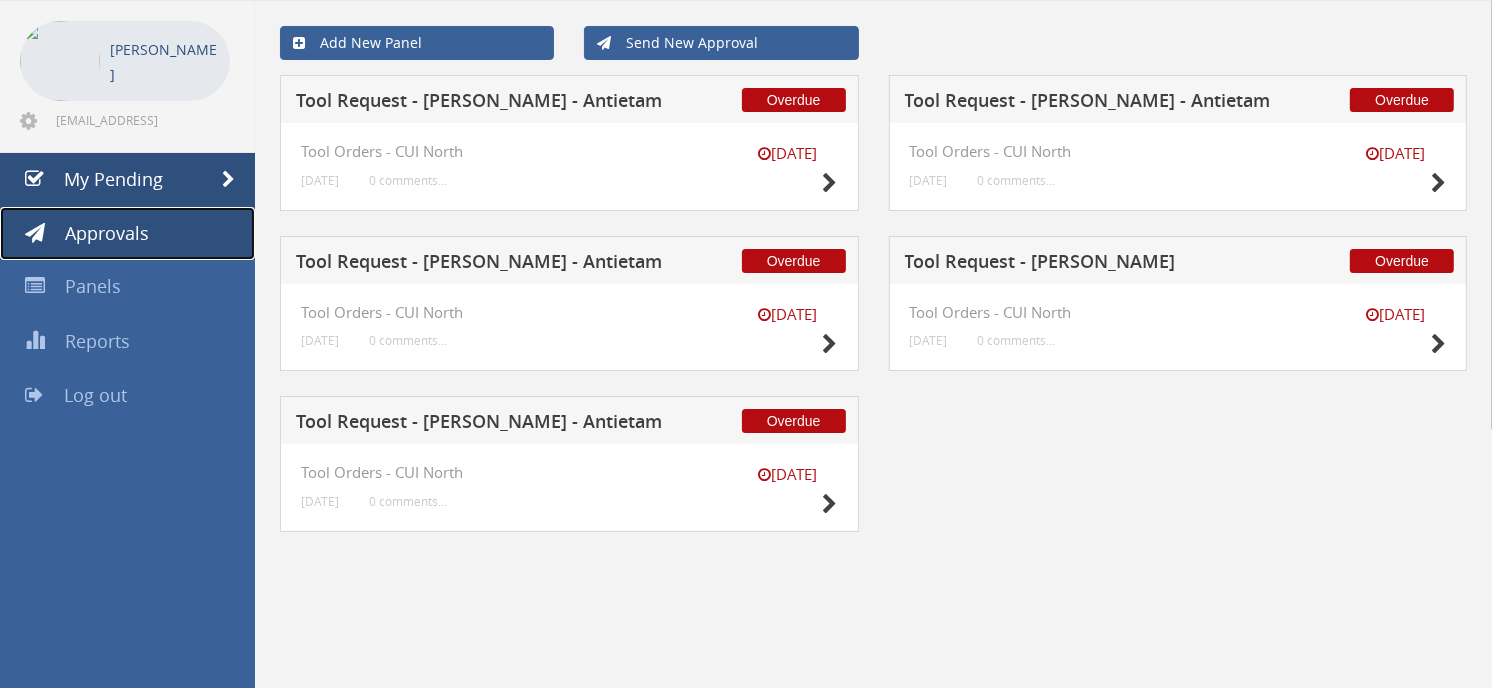 click on "Approvals" at bounding box center (107, 233) 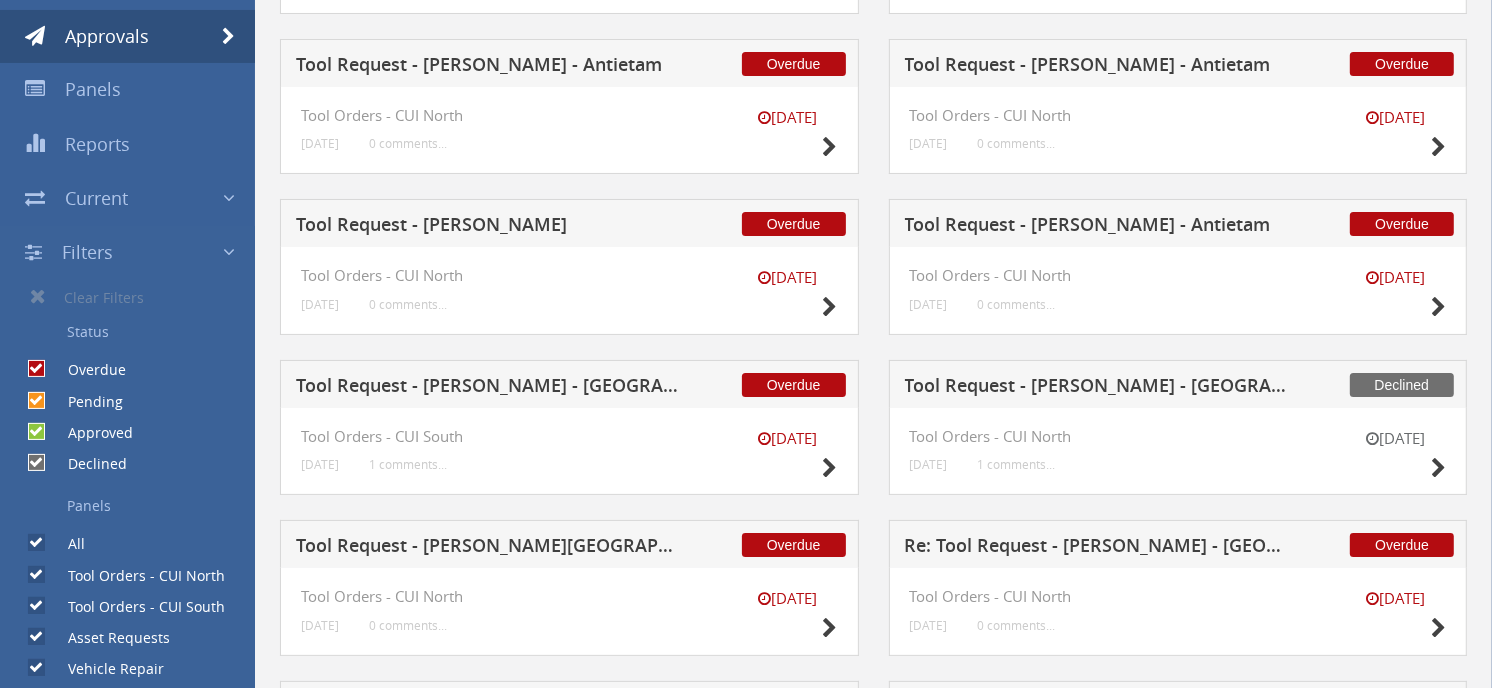 scroll, scrollTop: 302, scrollLeft: 0, axis: vertical 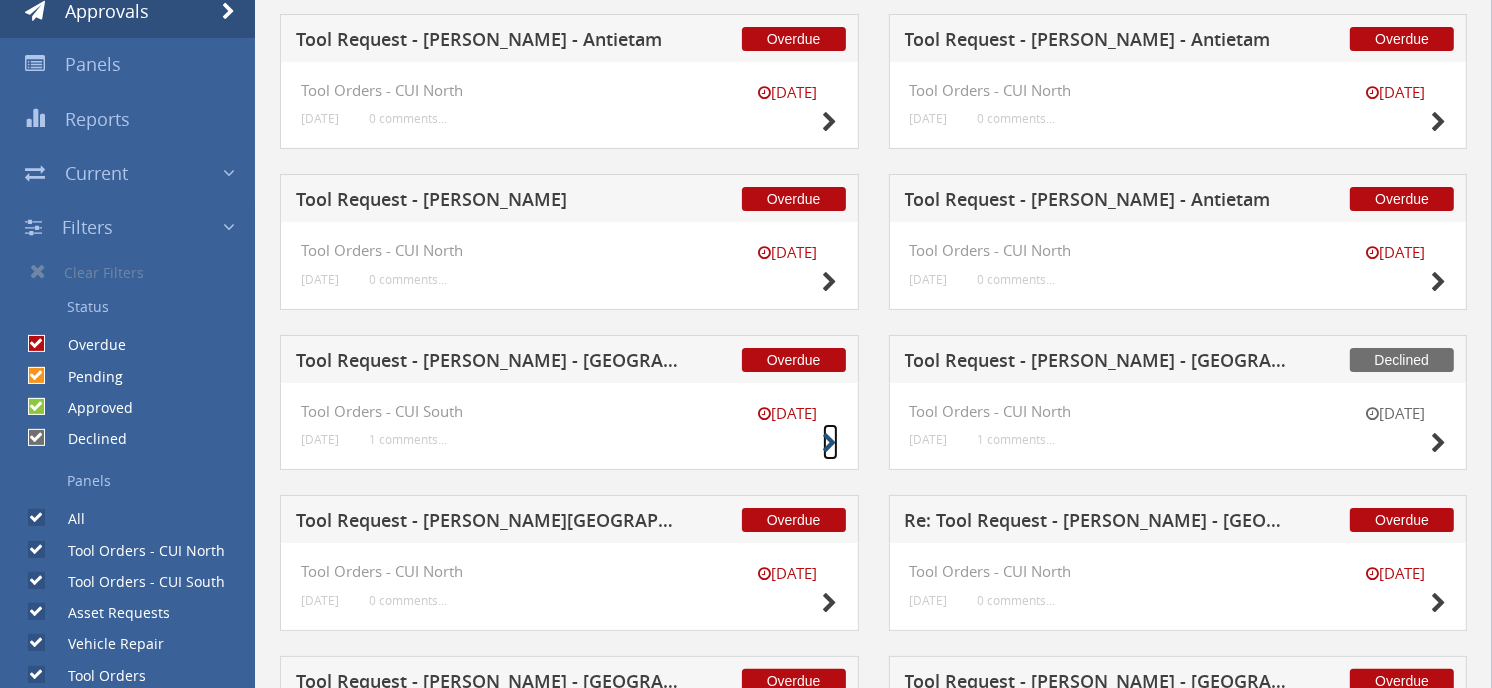 click at bounding box center (830, 443) 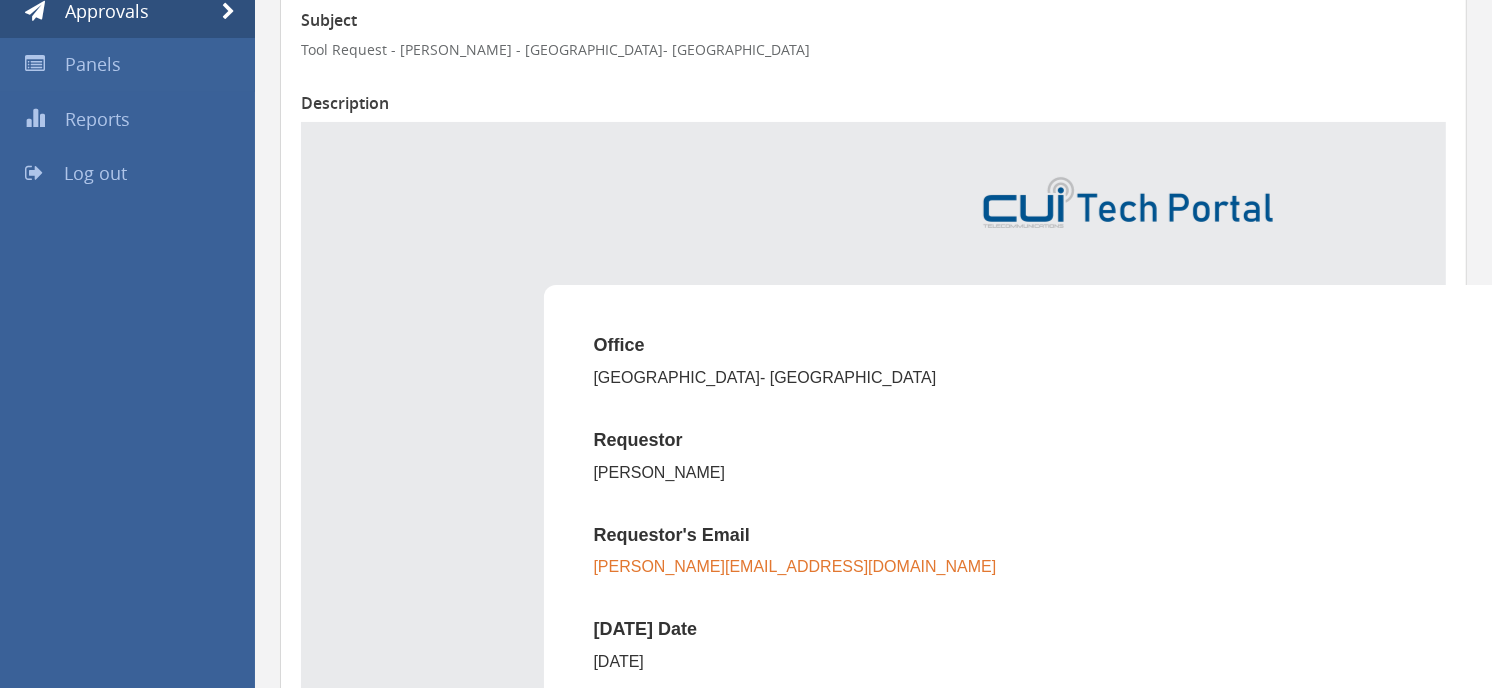 scroll, scrollTop: 80, scrollLeft: 0, axis: vertical 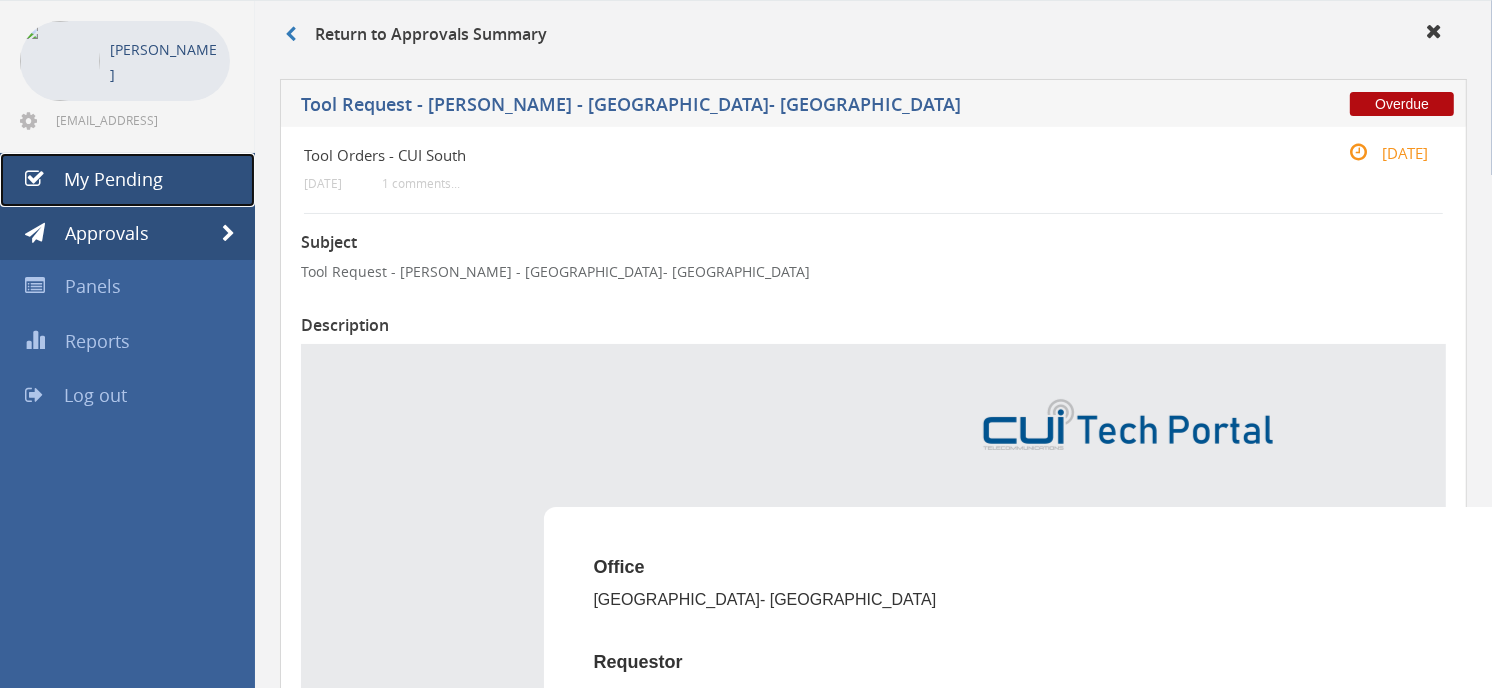 click on "My Pending" at bounding box center [127, 180] 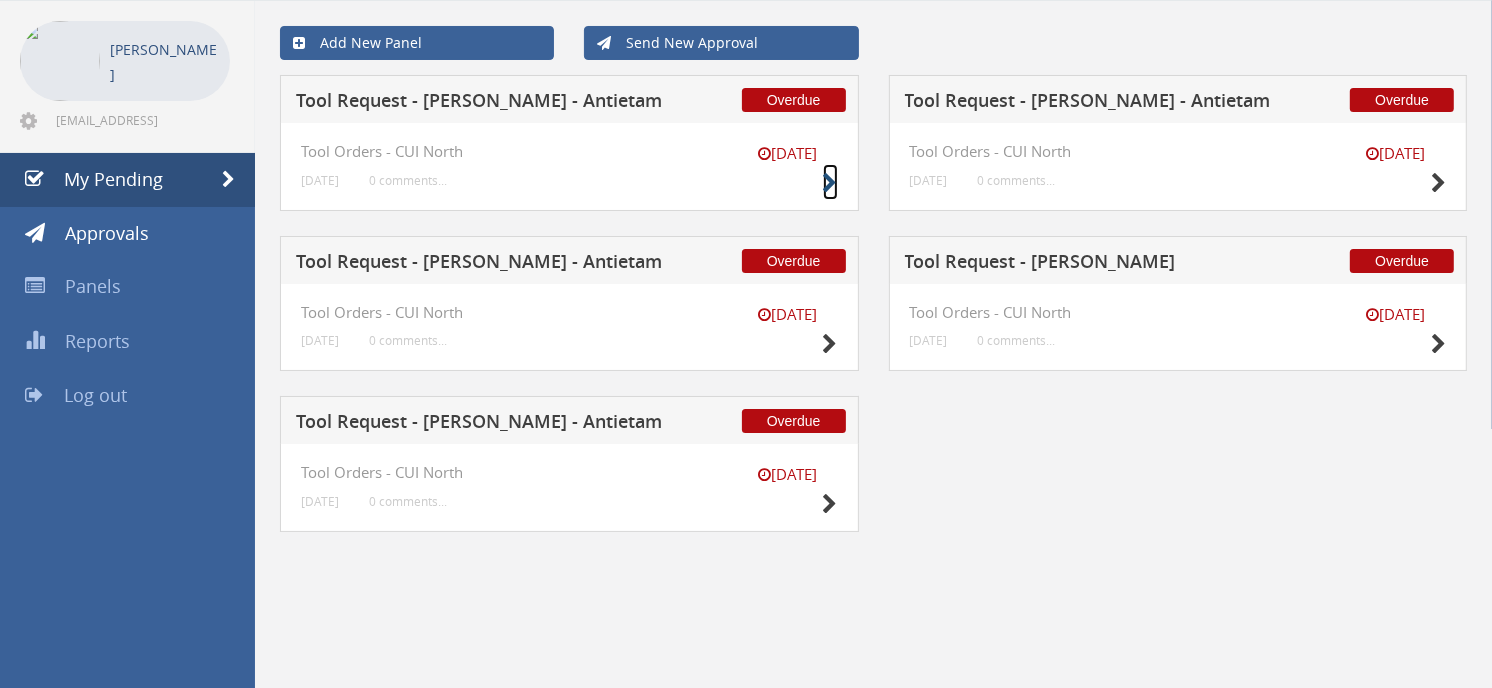 click at bounding box center (830, 183) 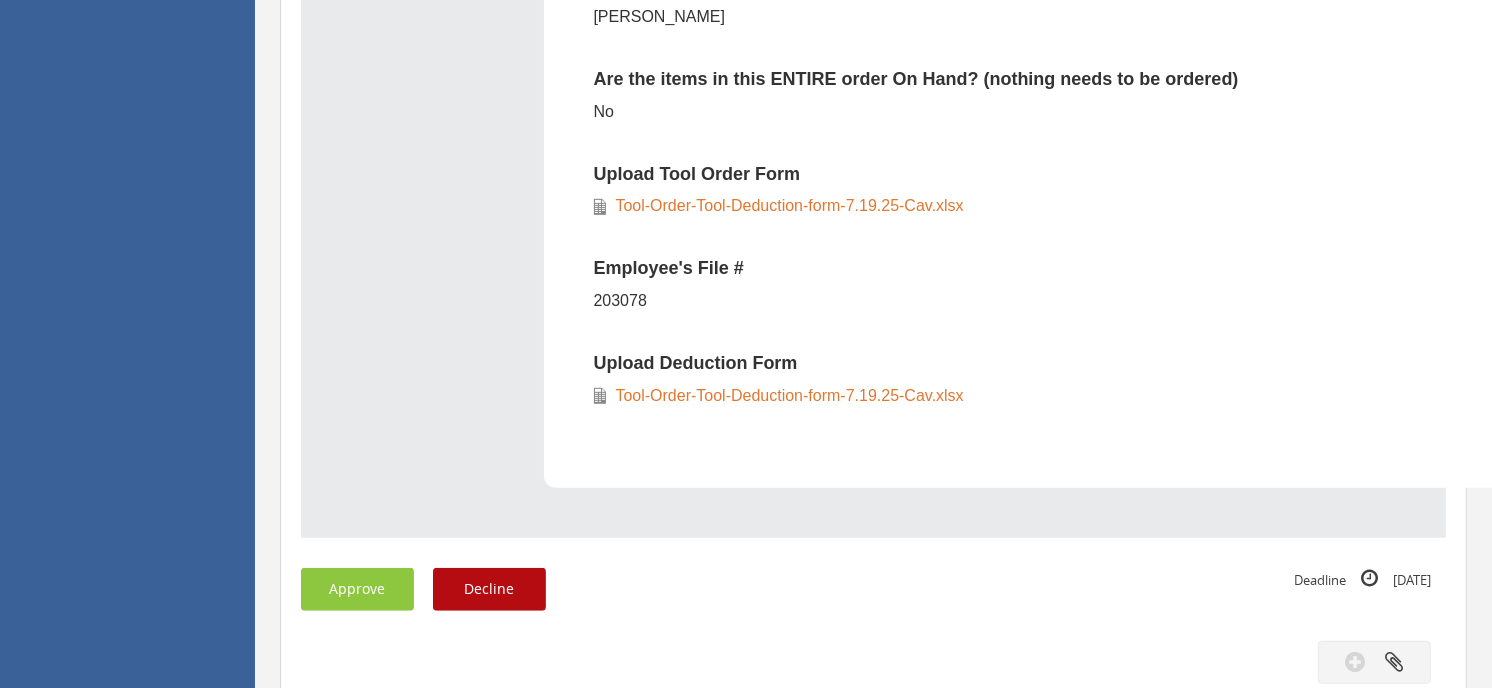 scroll, scrollTop: 1080, scrollLeft: 0, axis: vertical 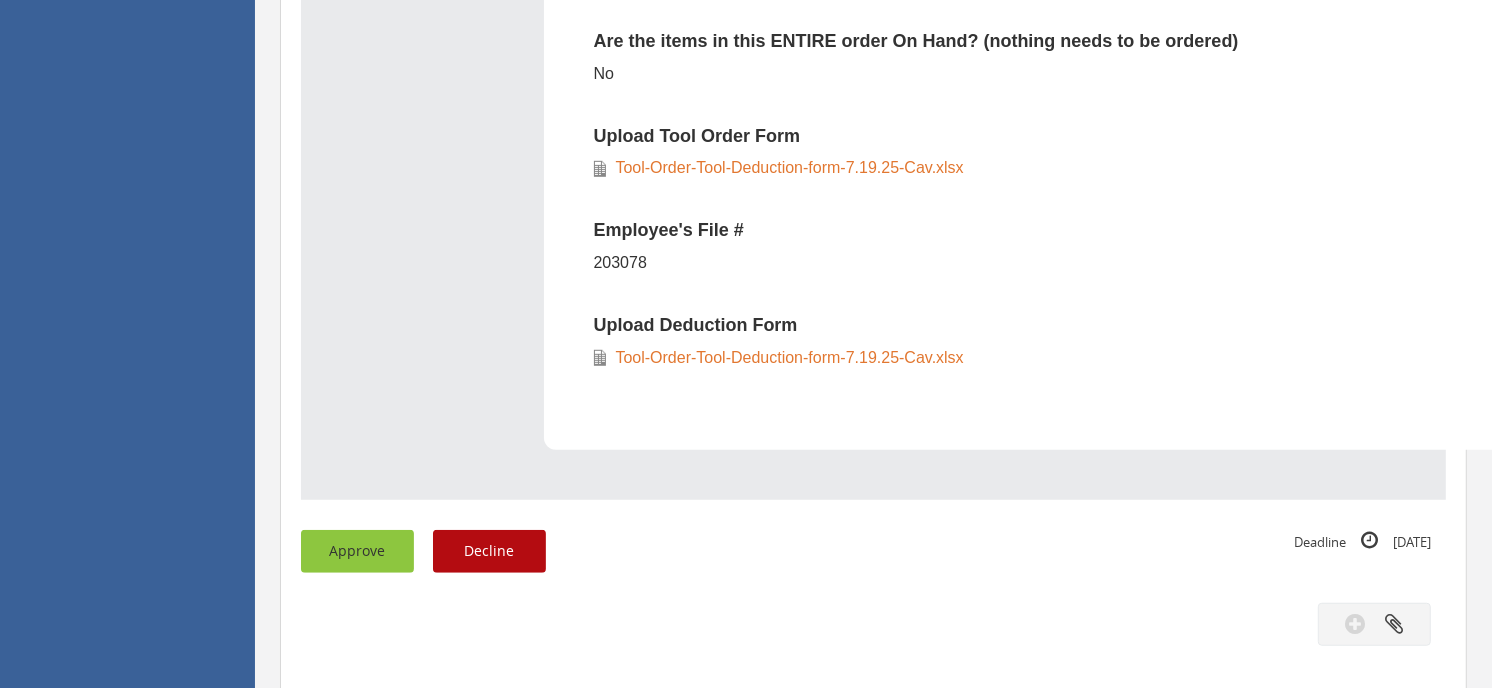 click on "Approve" at bounding box center [357, 551] 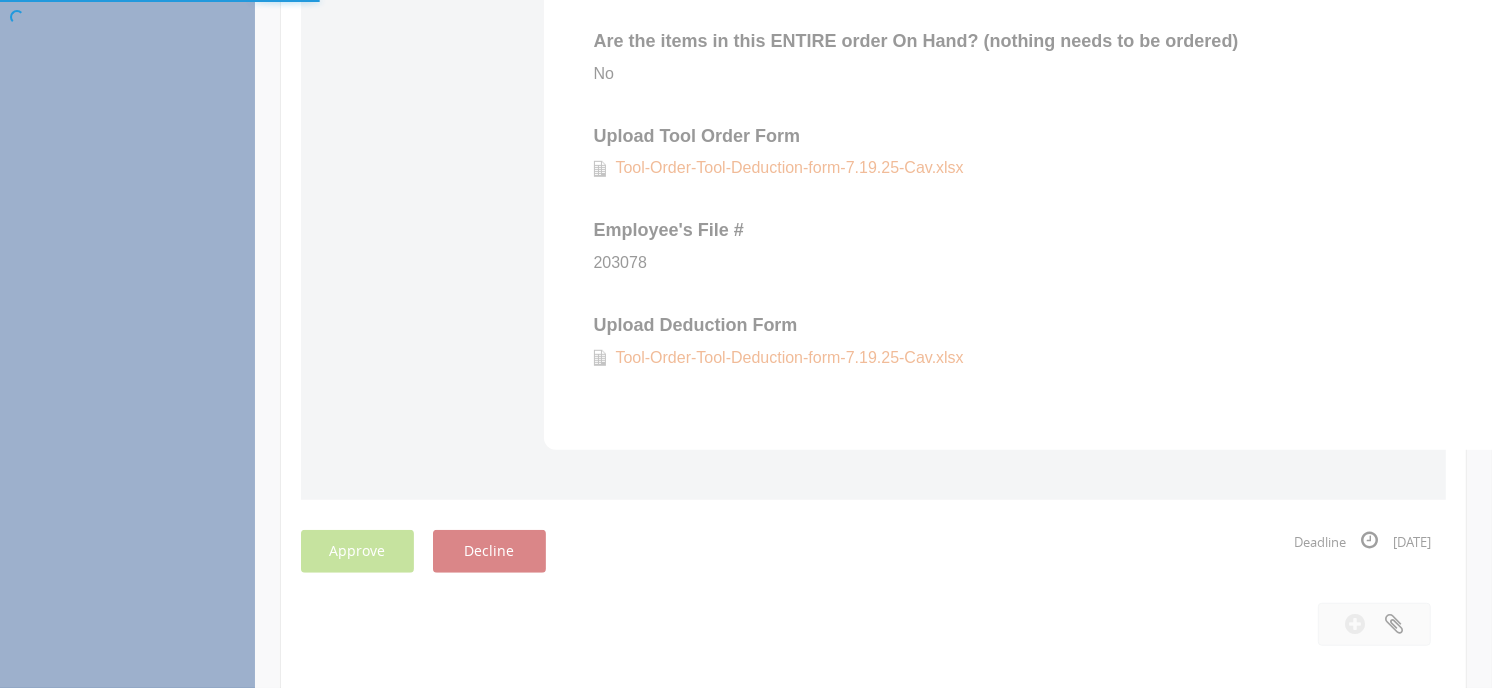 scroll, scrollTop: 80, scrollLeft: 0, axis: vertical 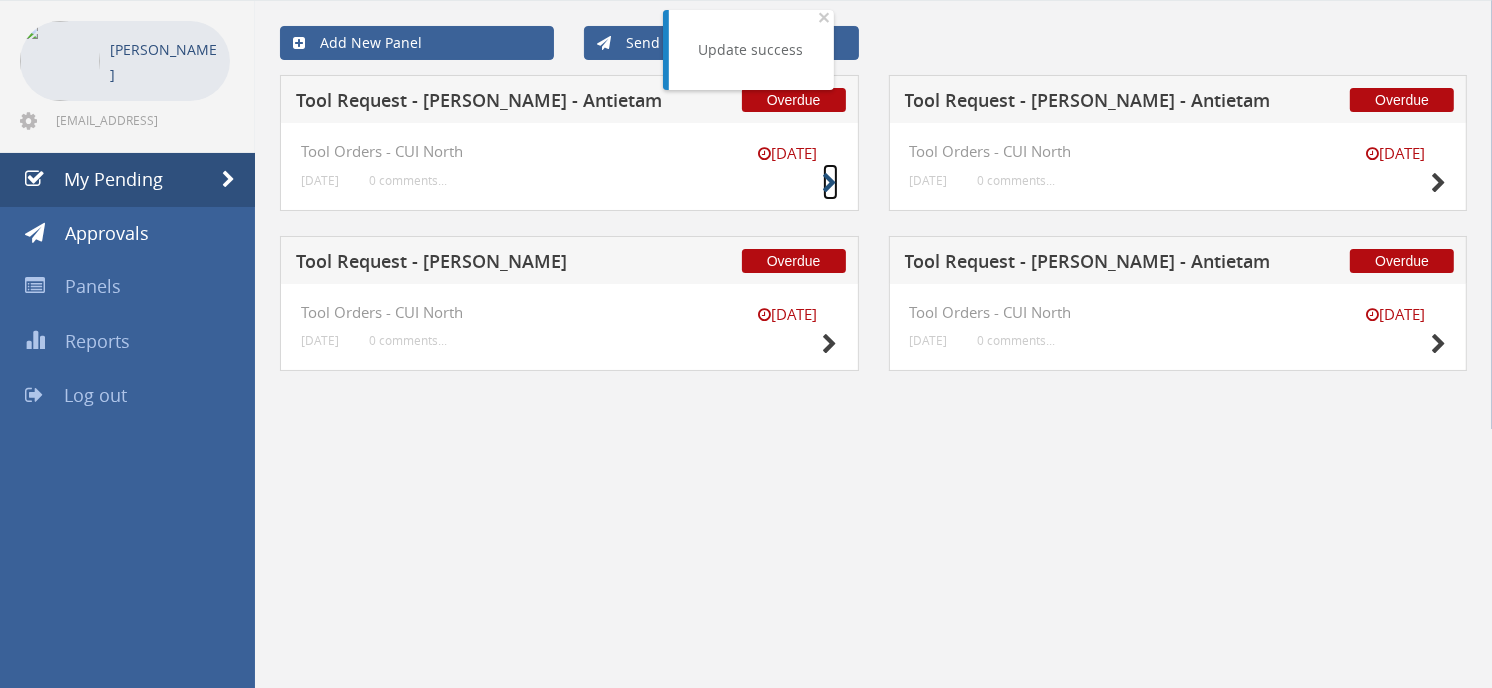 click at bounding box center [830, 183] 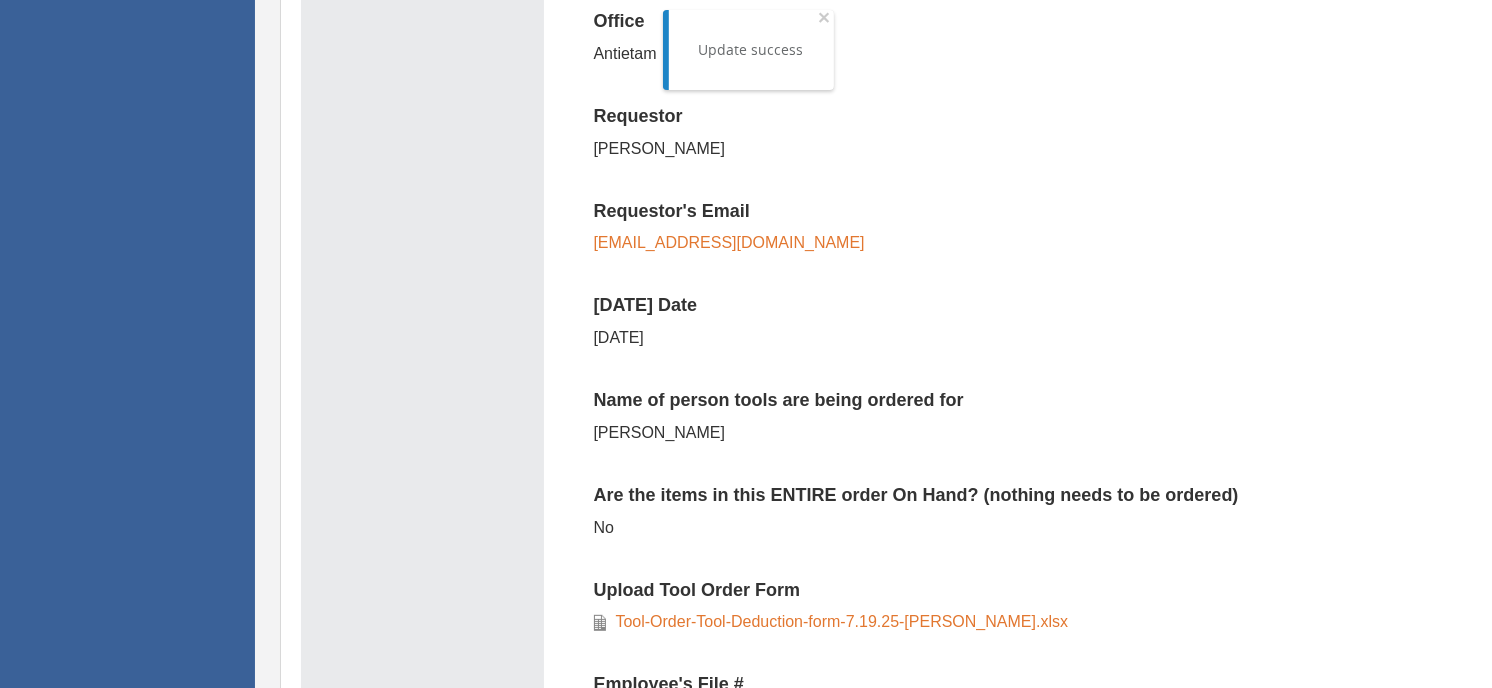 scroll, scrollTop: 746, scrollLeft: 0, axis: vertical 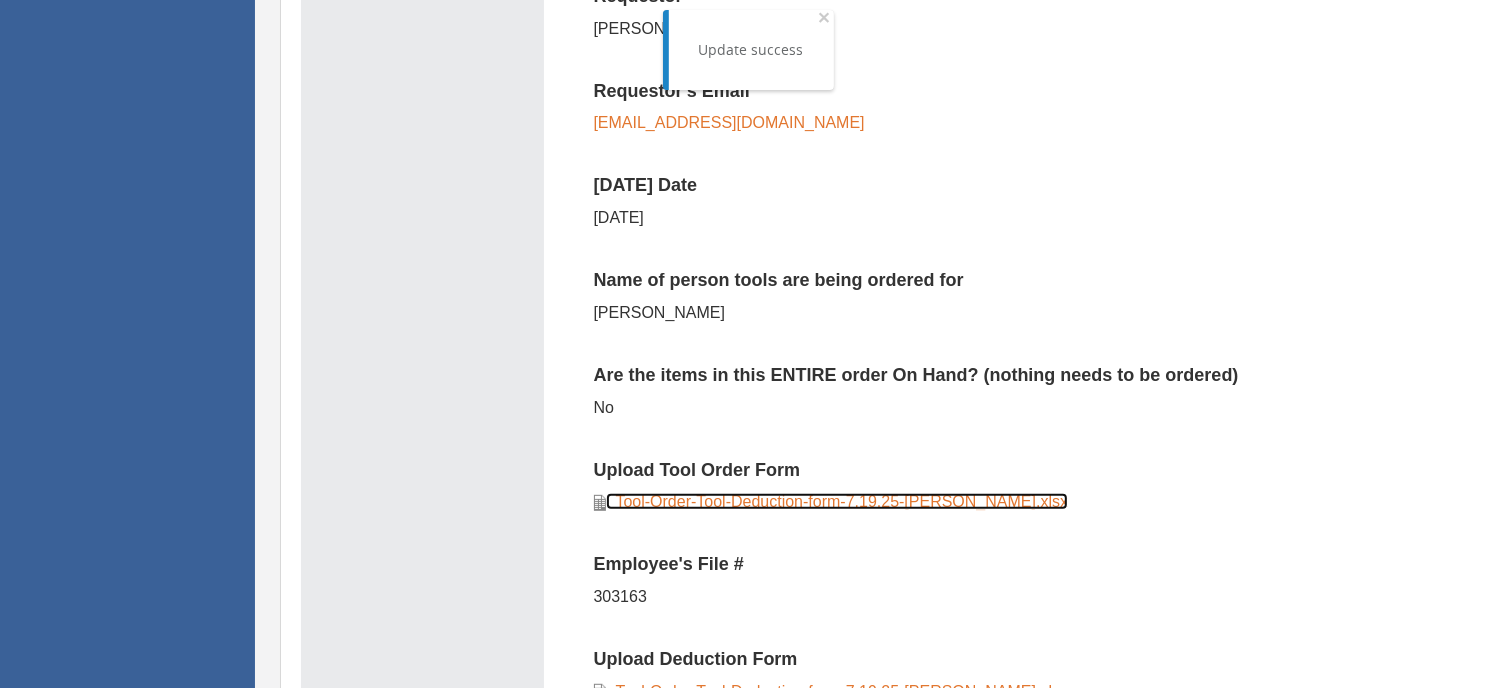 click on "Tool-Order-Tool-Deduction-form-7.19.25-[PERSON_NAME].xlsx" at bounding box center (837, 501) 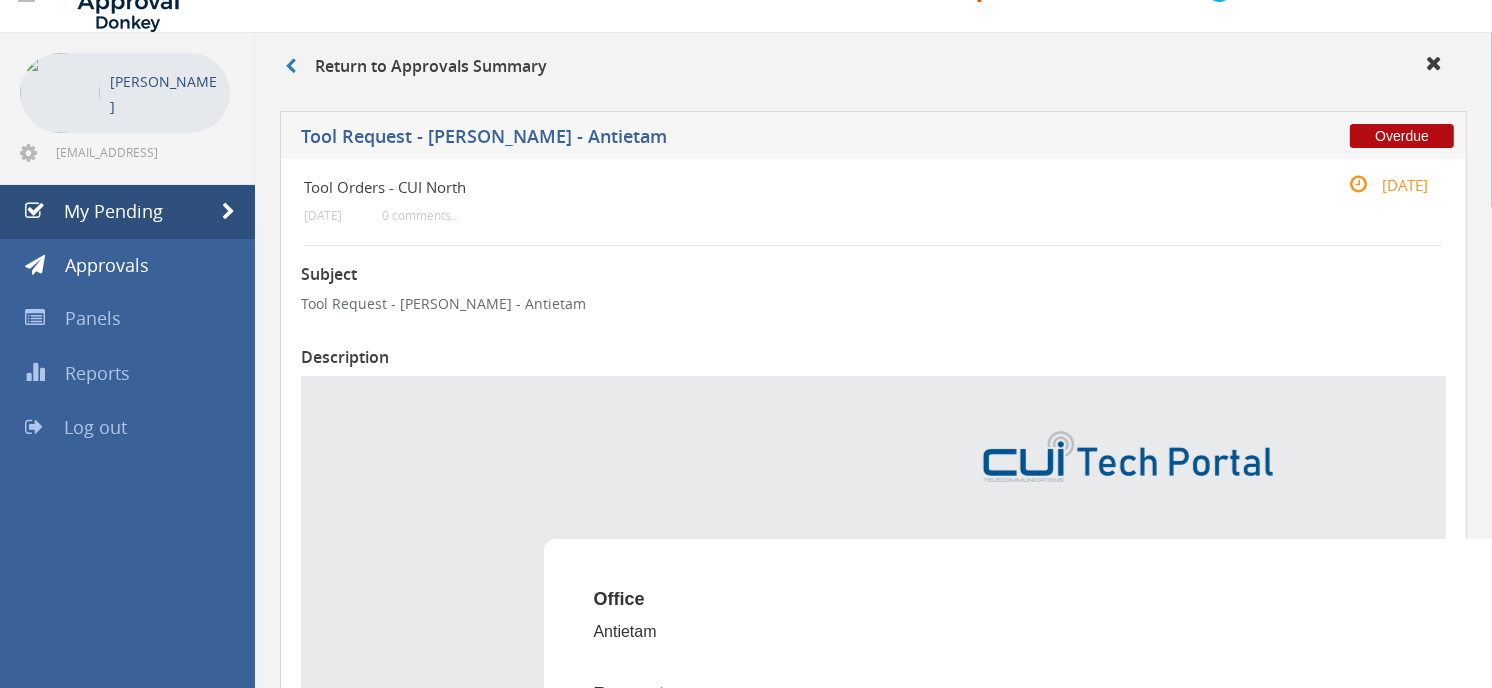 scroll, scrollTop: 0, scrollLeft: 0, axis: both 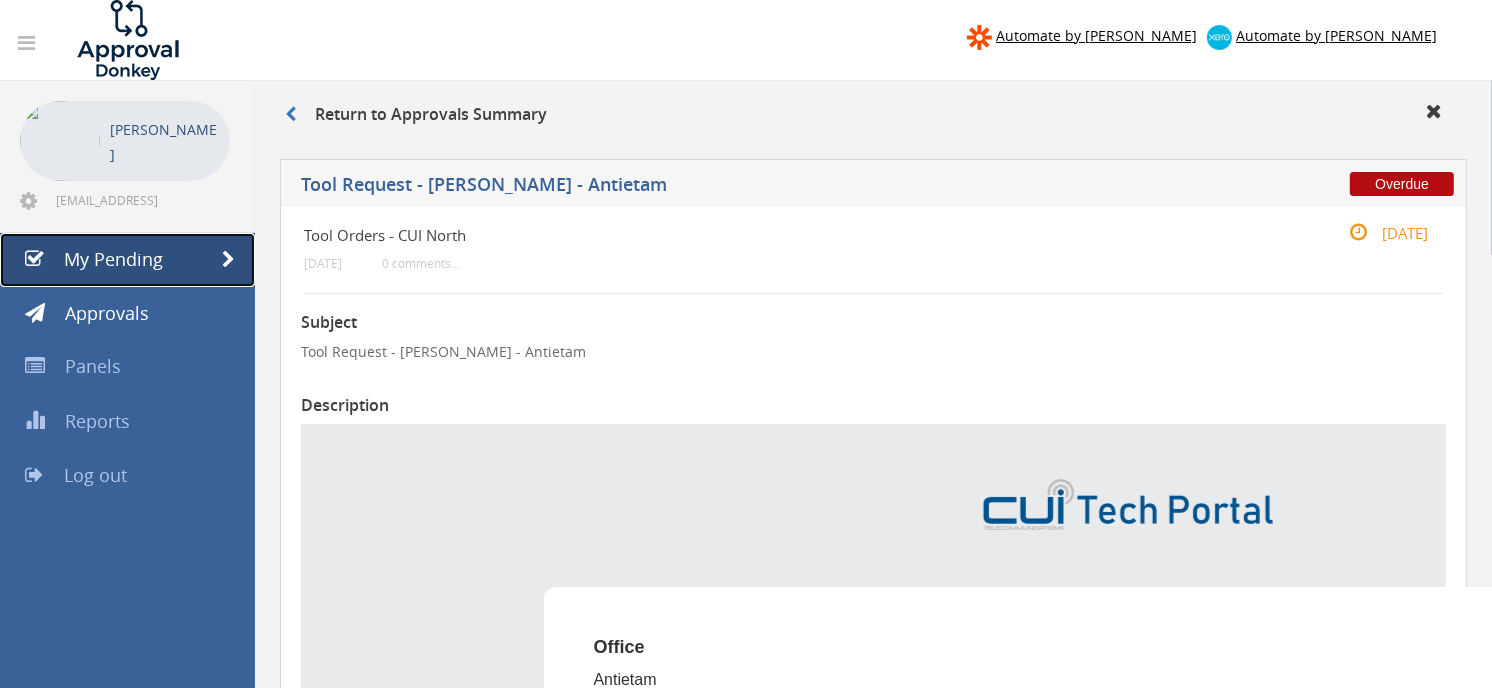 click on "My Pending" at bounding box center [113, 259] 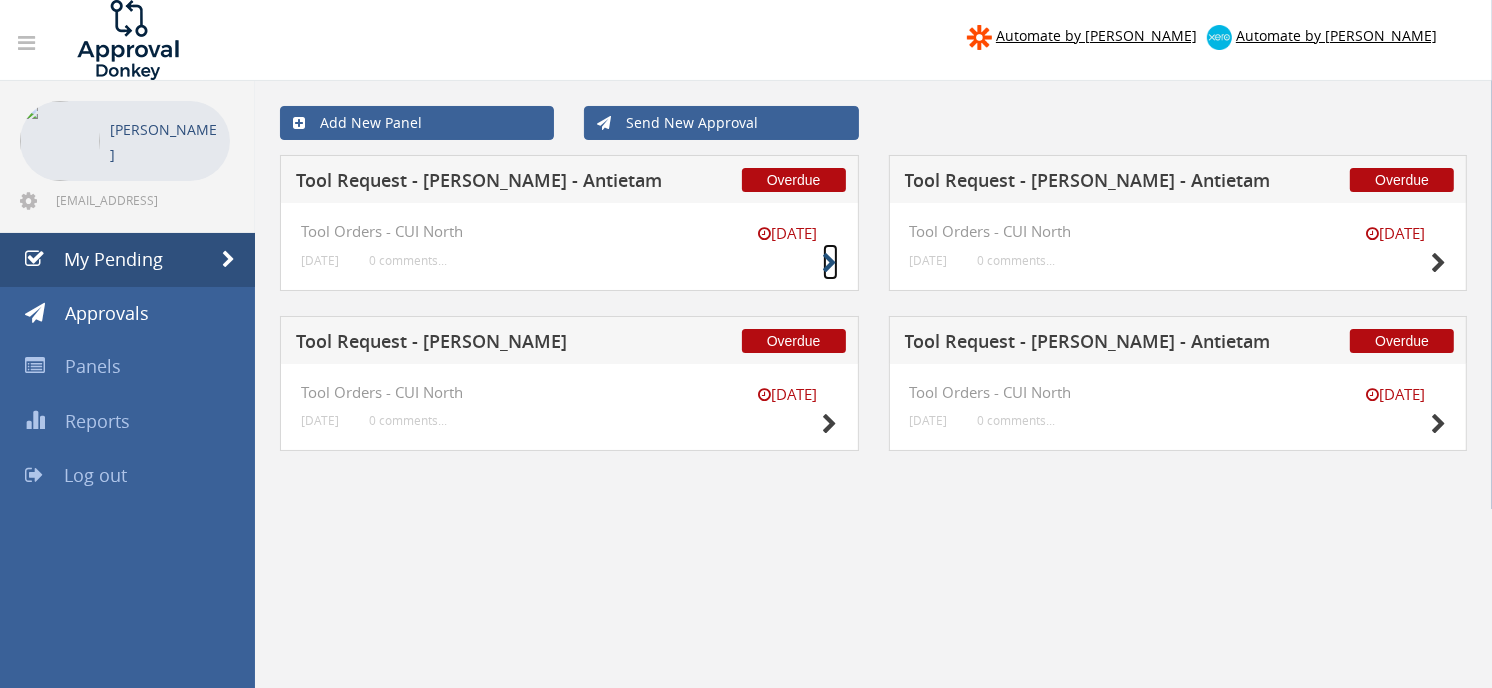 click at bounding box center [830, 263] 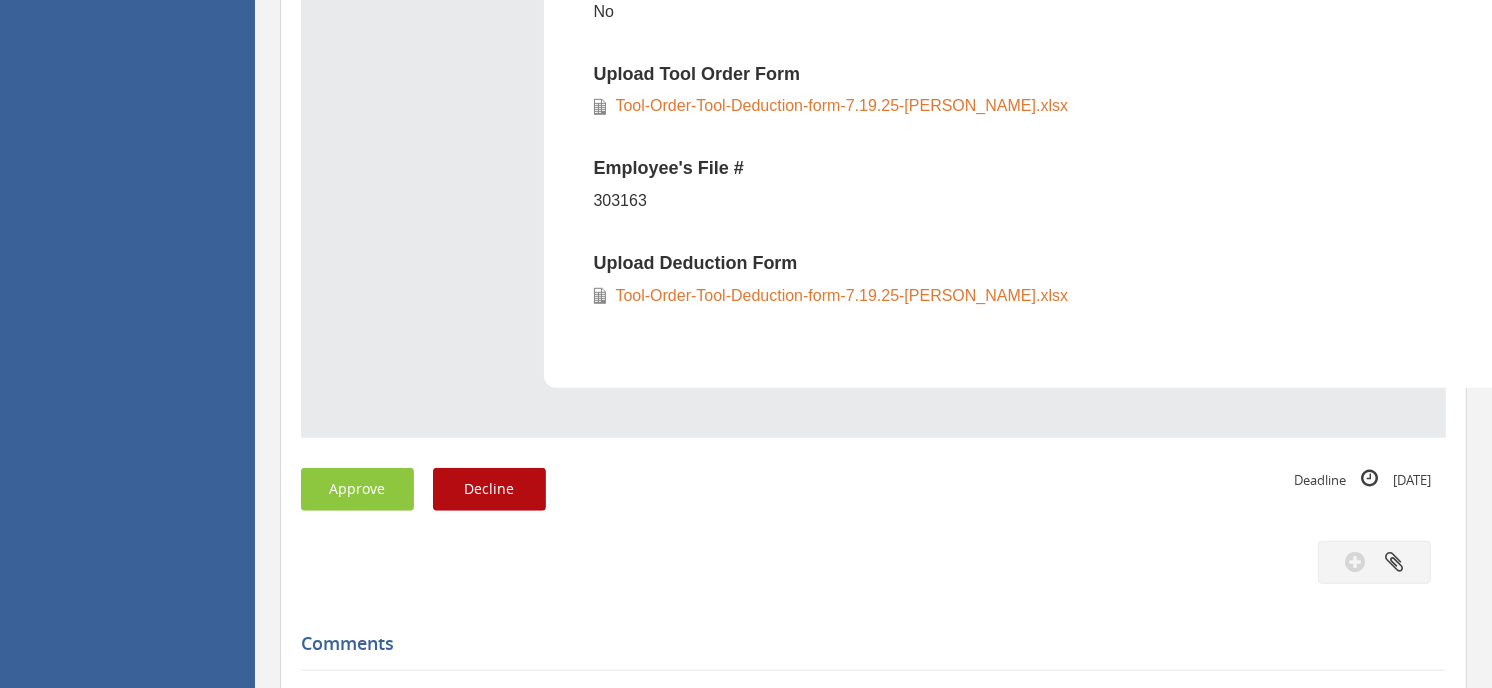 scroll, scrollTop: 1333, scrollLeft: 0, axis: vertical 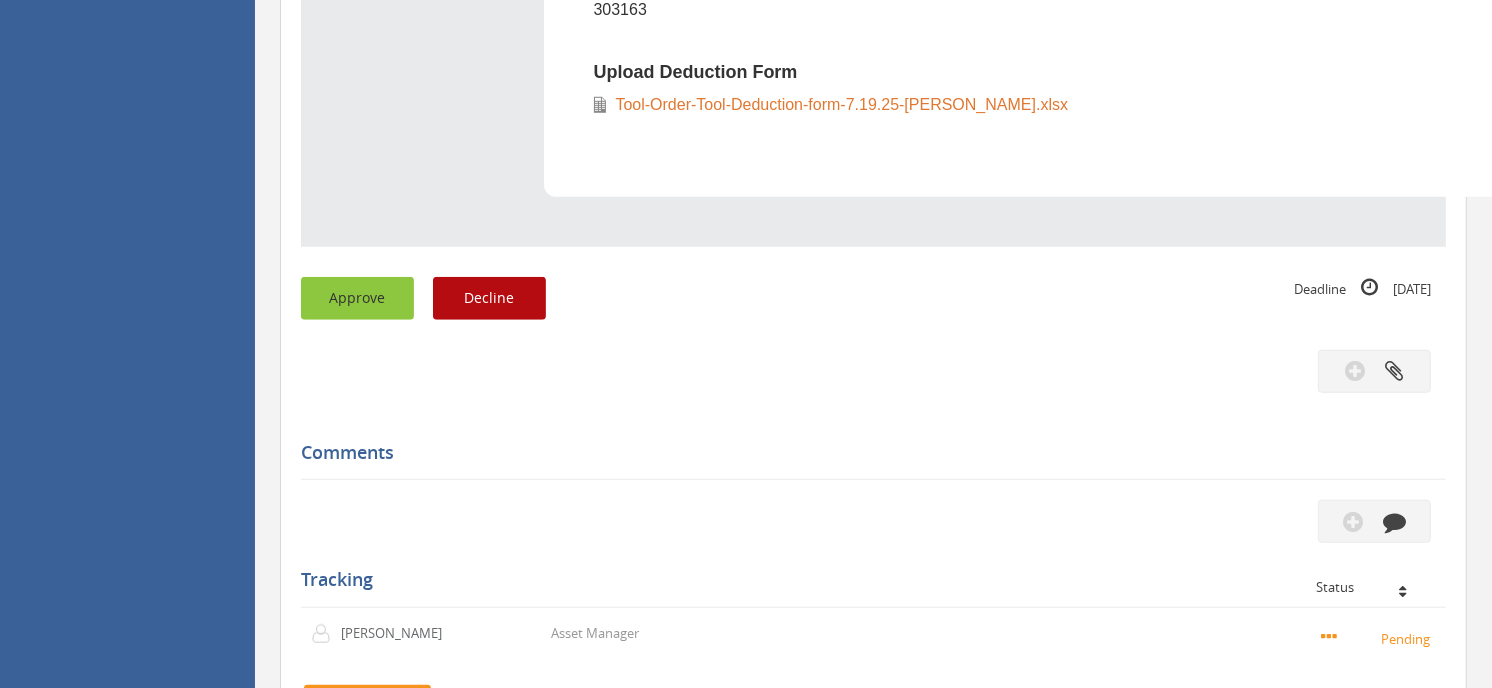 click on "Approve" at bounding box center [357, 298] 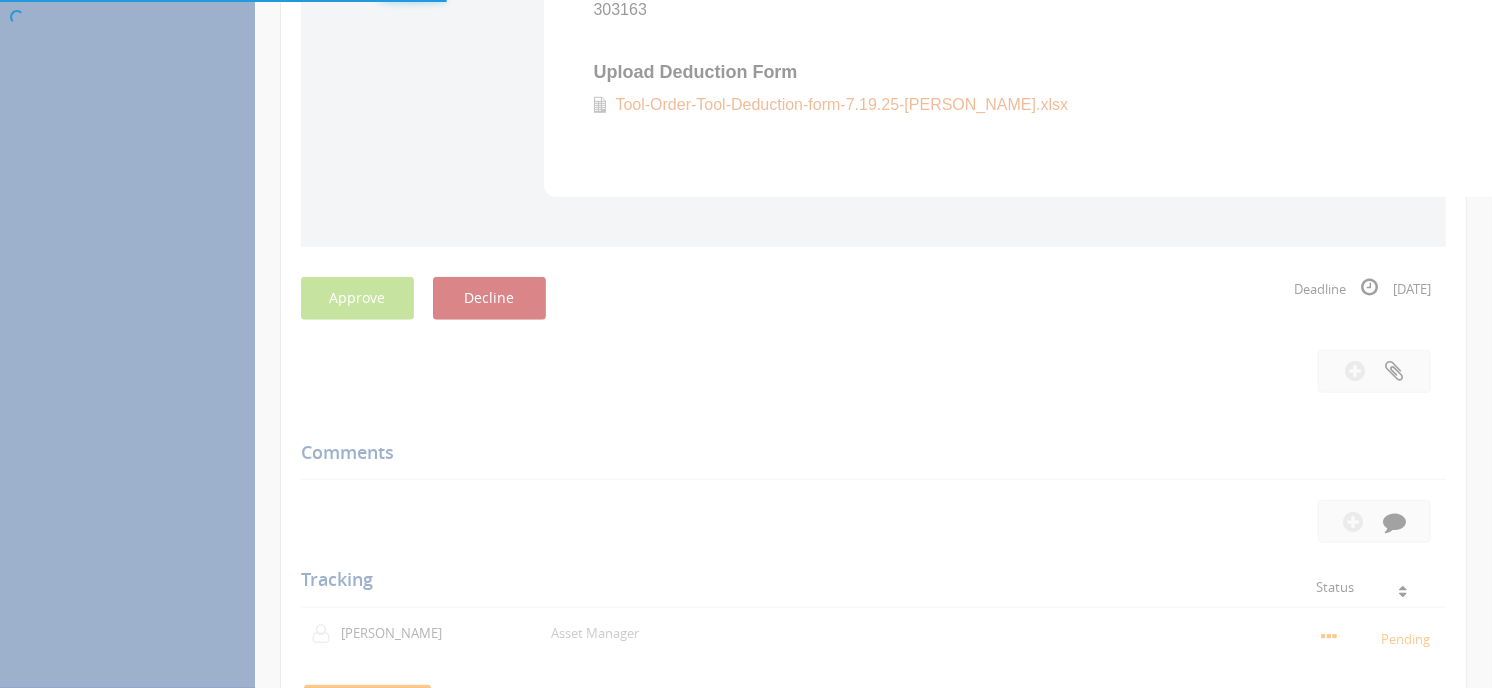 scroll, scrollTop: 80, scrollLeft: 0, axis: vertical 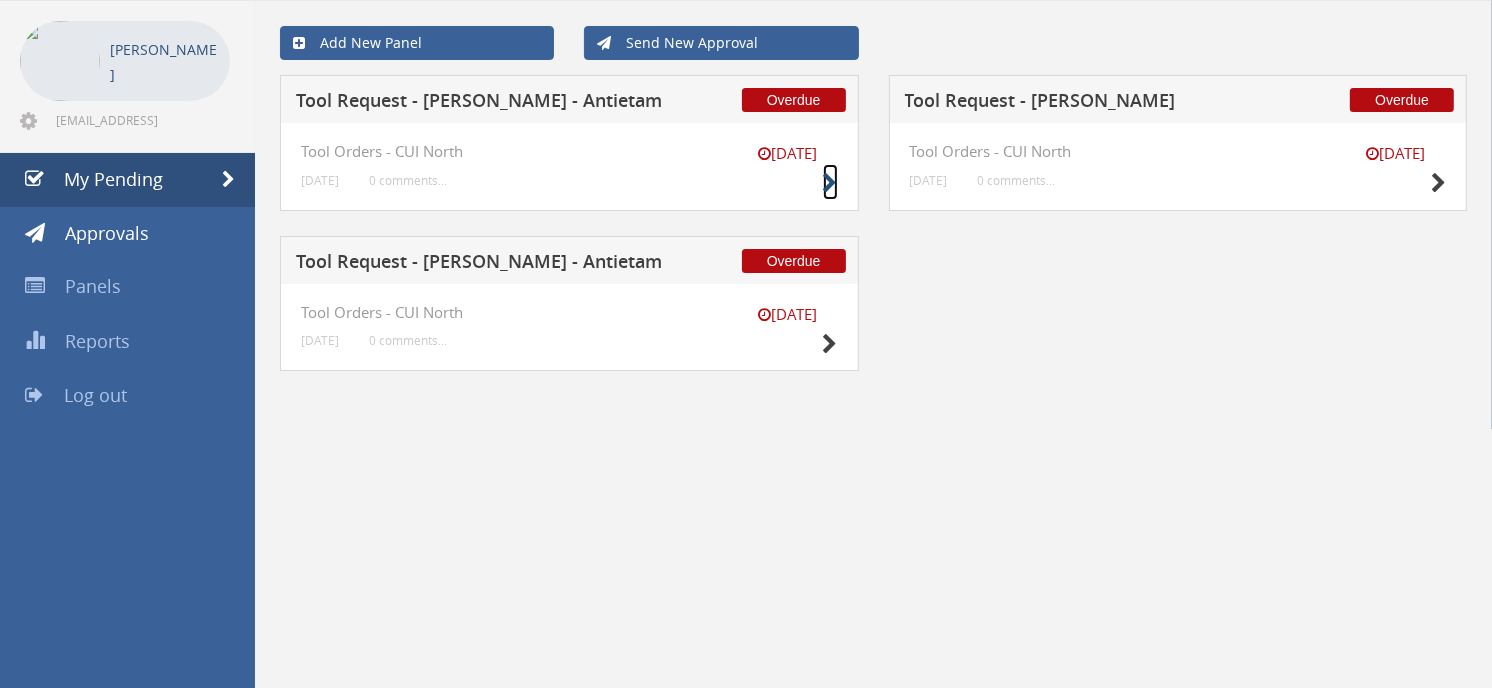 click at bounding box center (830, 183) 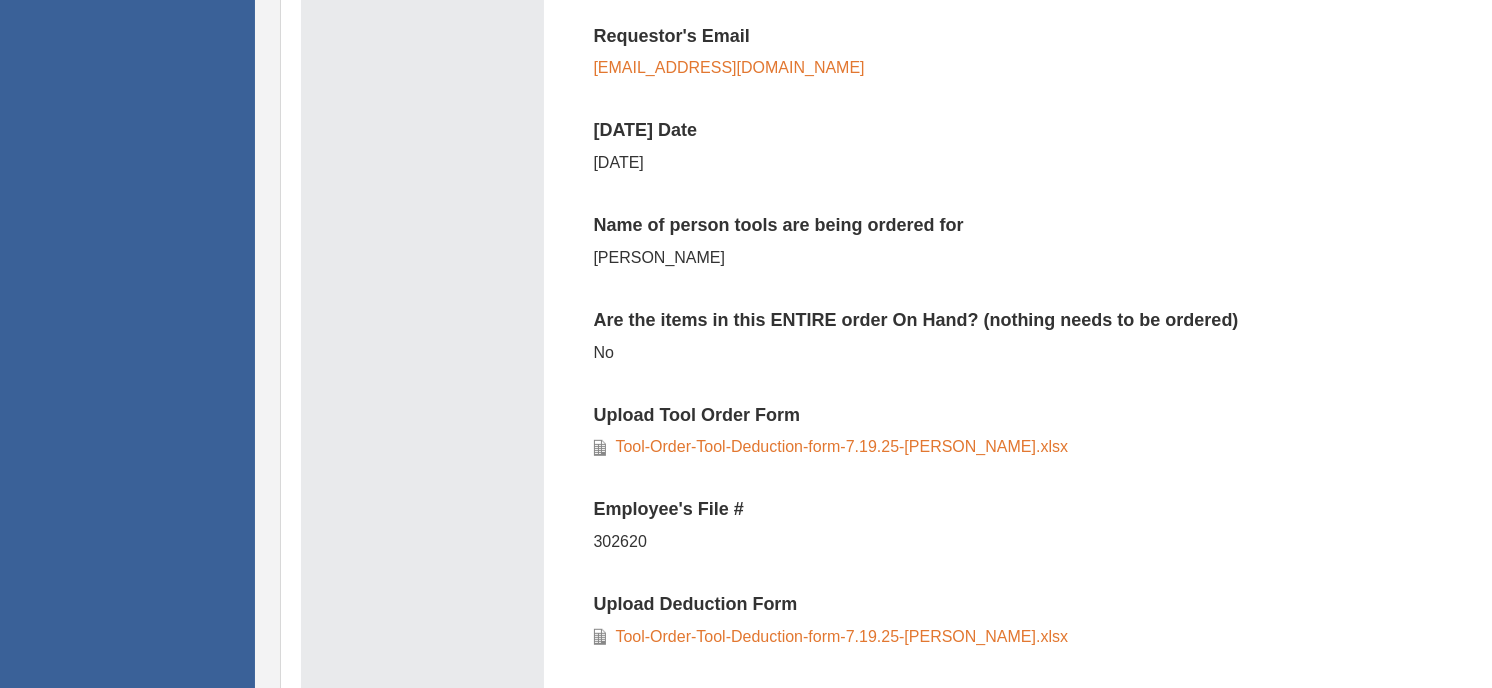 scroll, scrollTop: 857, scrollLeft: 0, axis: vertical 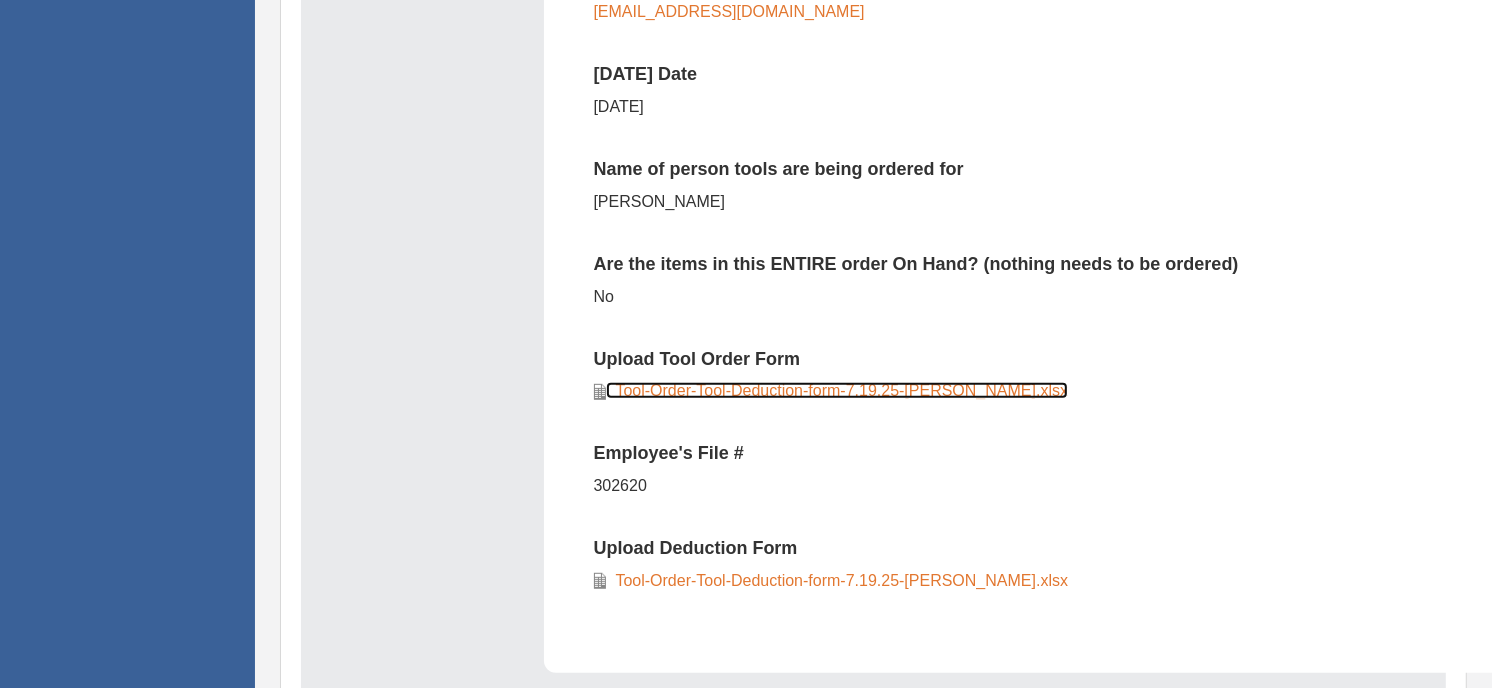 click on "Tool-Order-Tool-Deduction-form-7.19.25-[PERSON_NAME].xlsx" at bounding box center [837, 390] 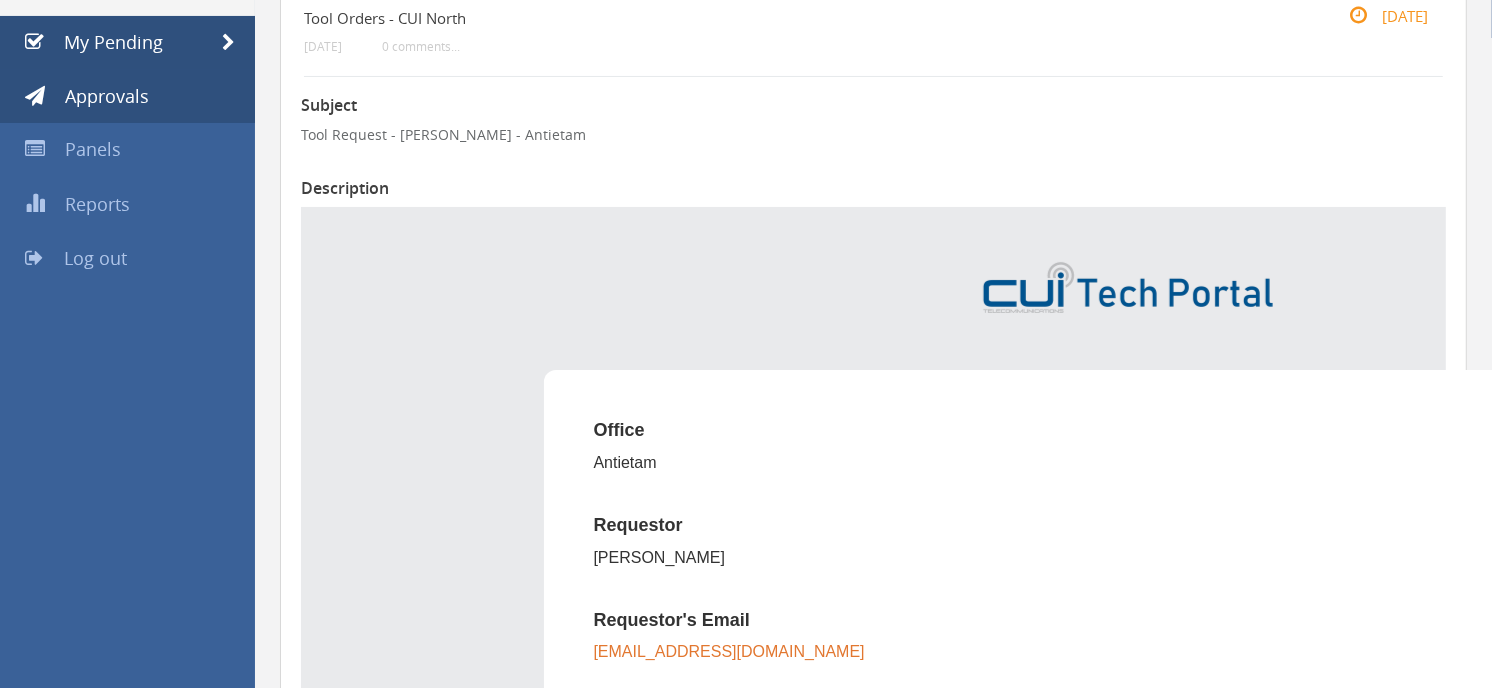 scroll, scrollTop: 80, scrollLeft: 0, axis: vertical 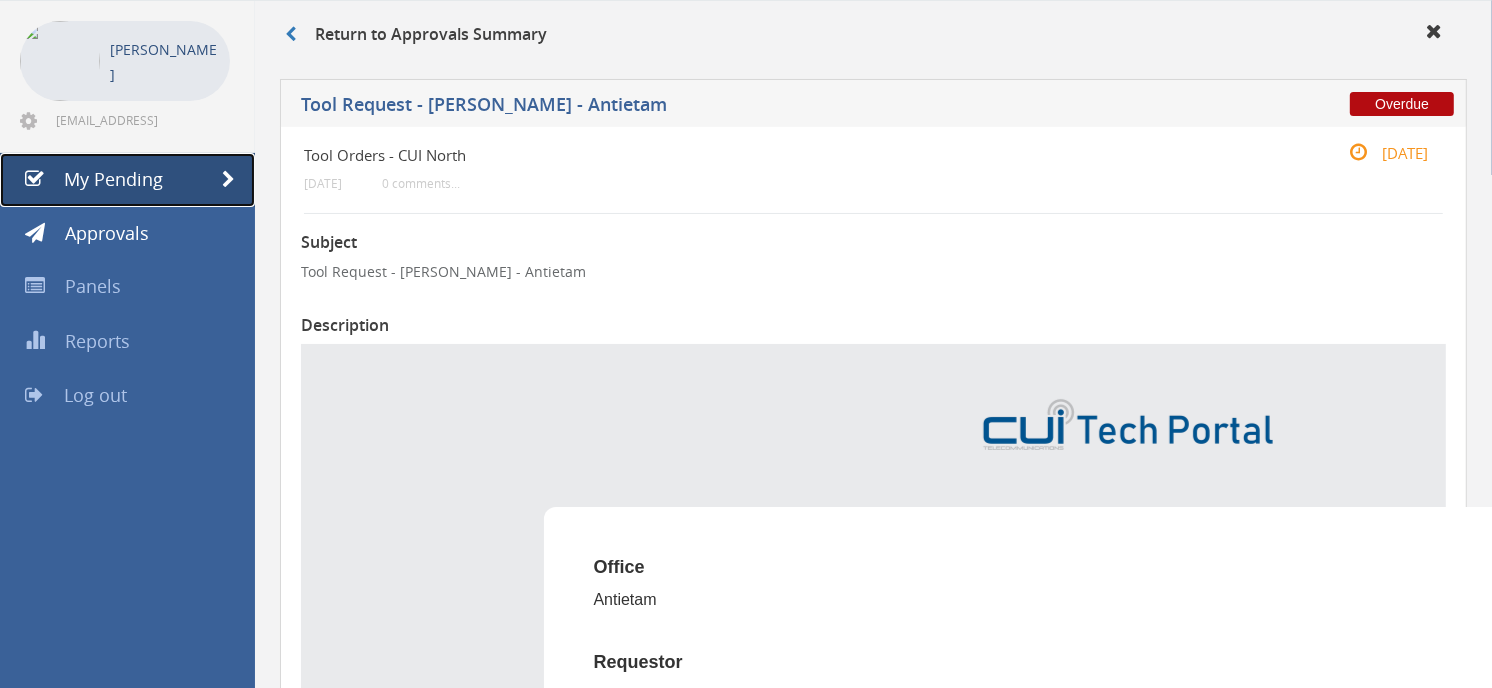 click on "My Pending" at bounding box center (127, 180) 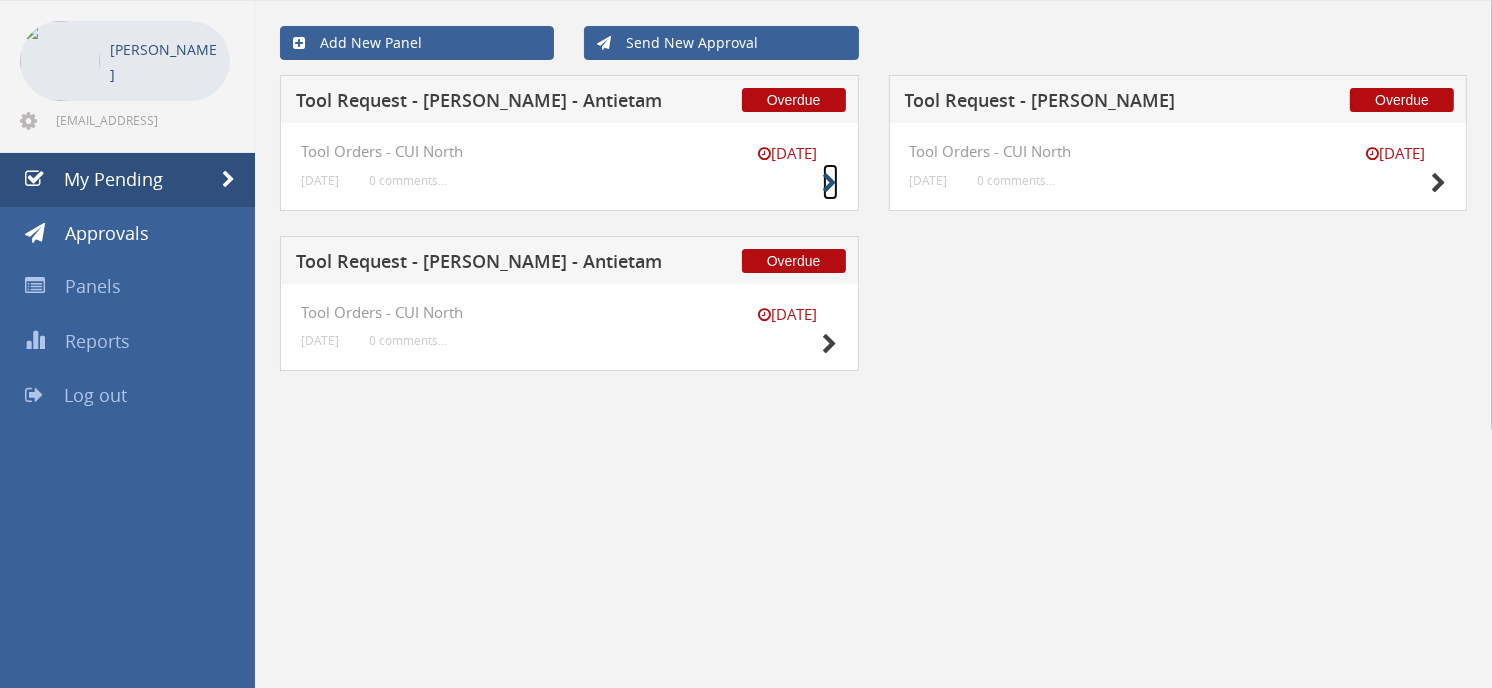 click at bounding box center (830, 183) 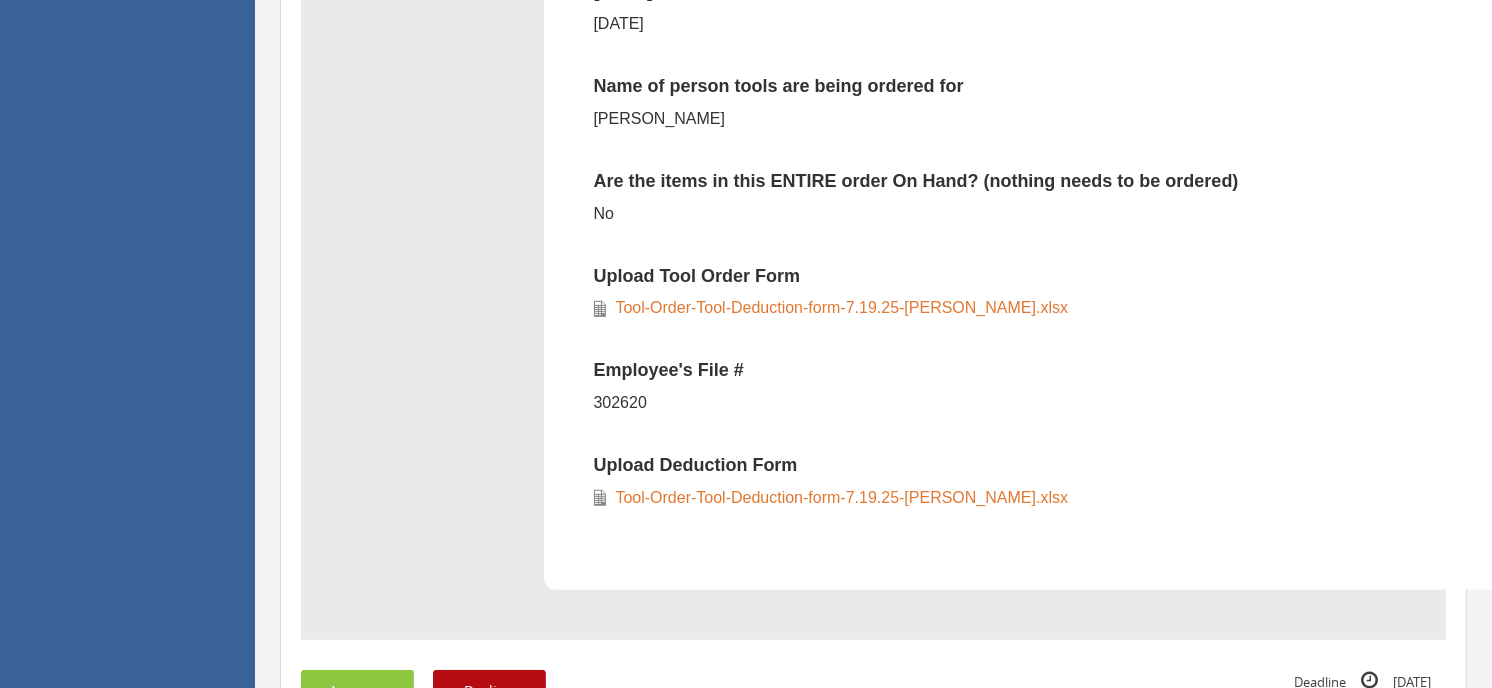 scroll, scrollTop: 1080, scrollLeft: 0, axis: vertical 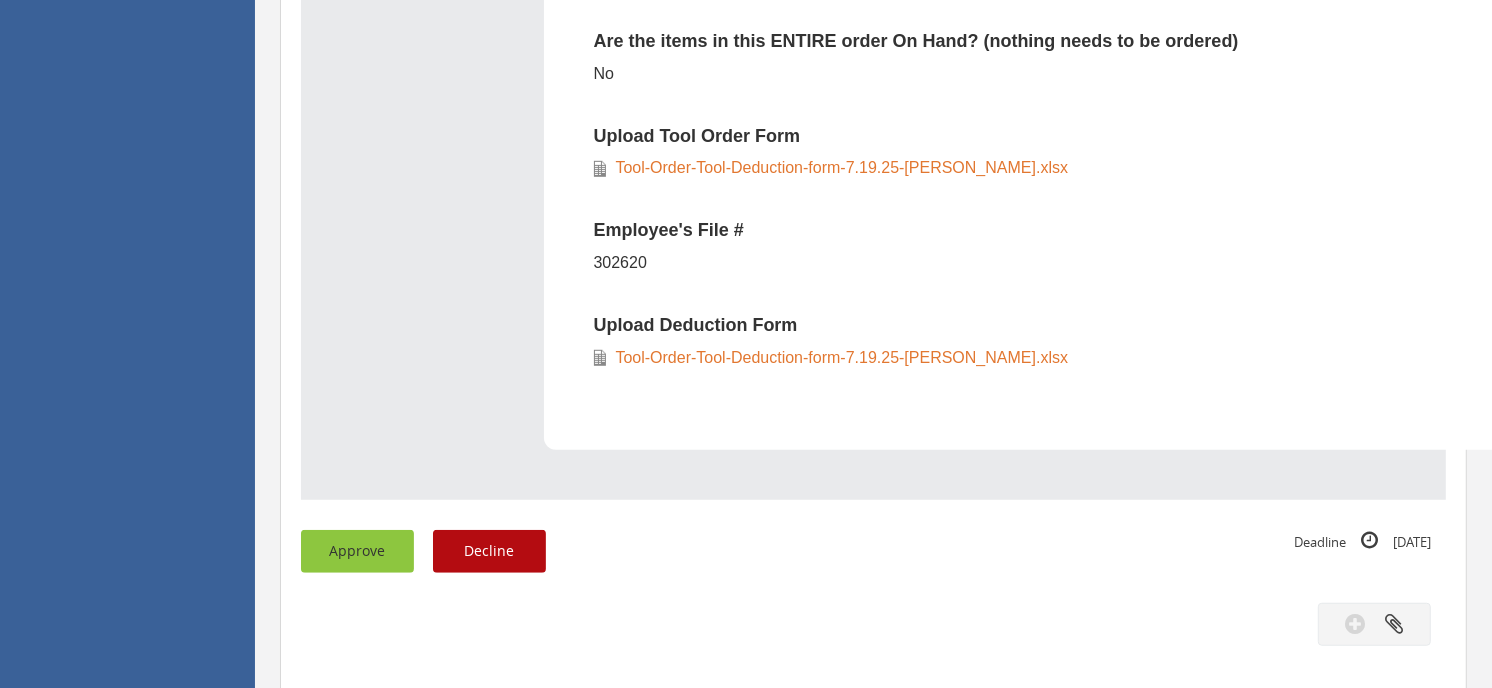 click on "Approve" at bounding box center (357, 551) 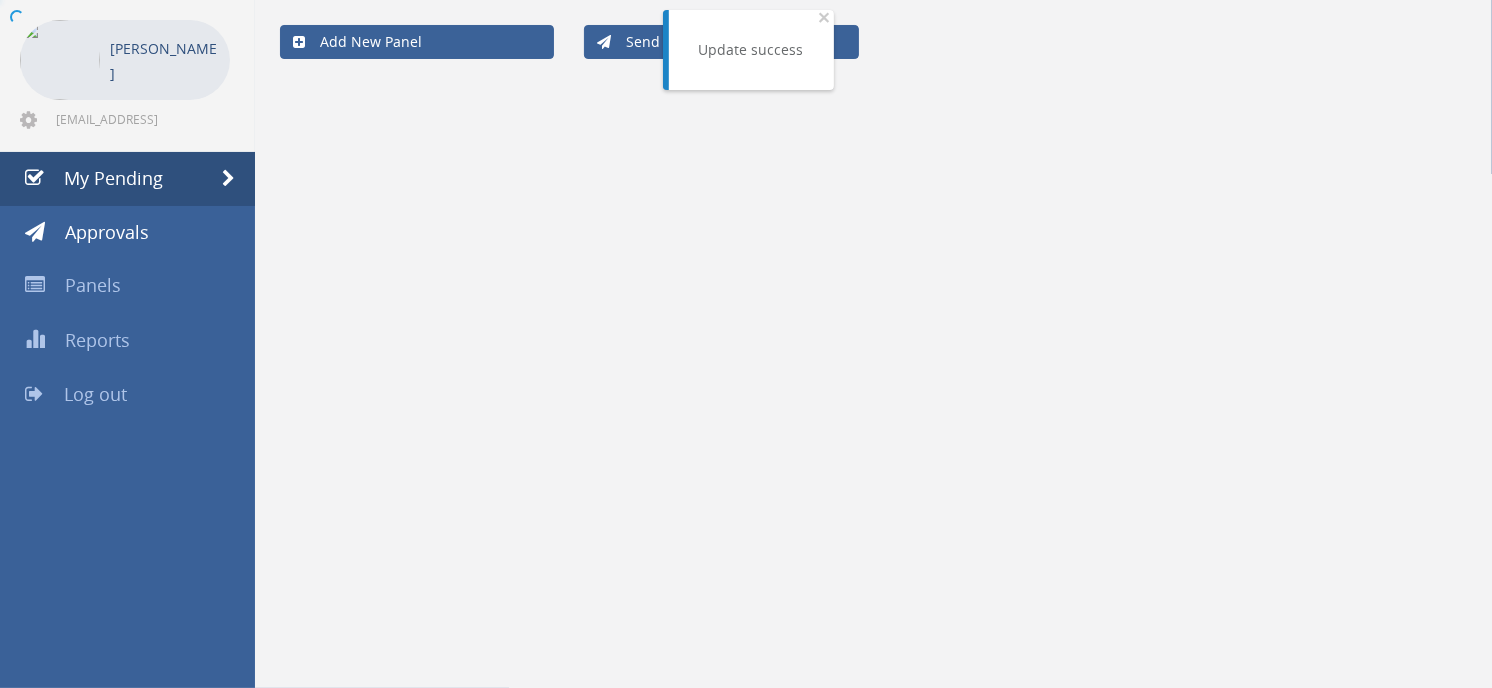 scroll, scrollTop: 80, scrollLeft: 0, axis: vertical 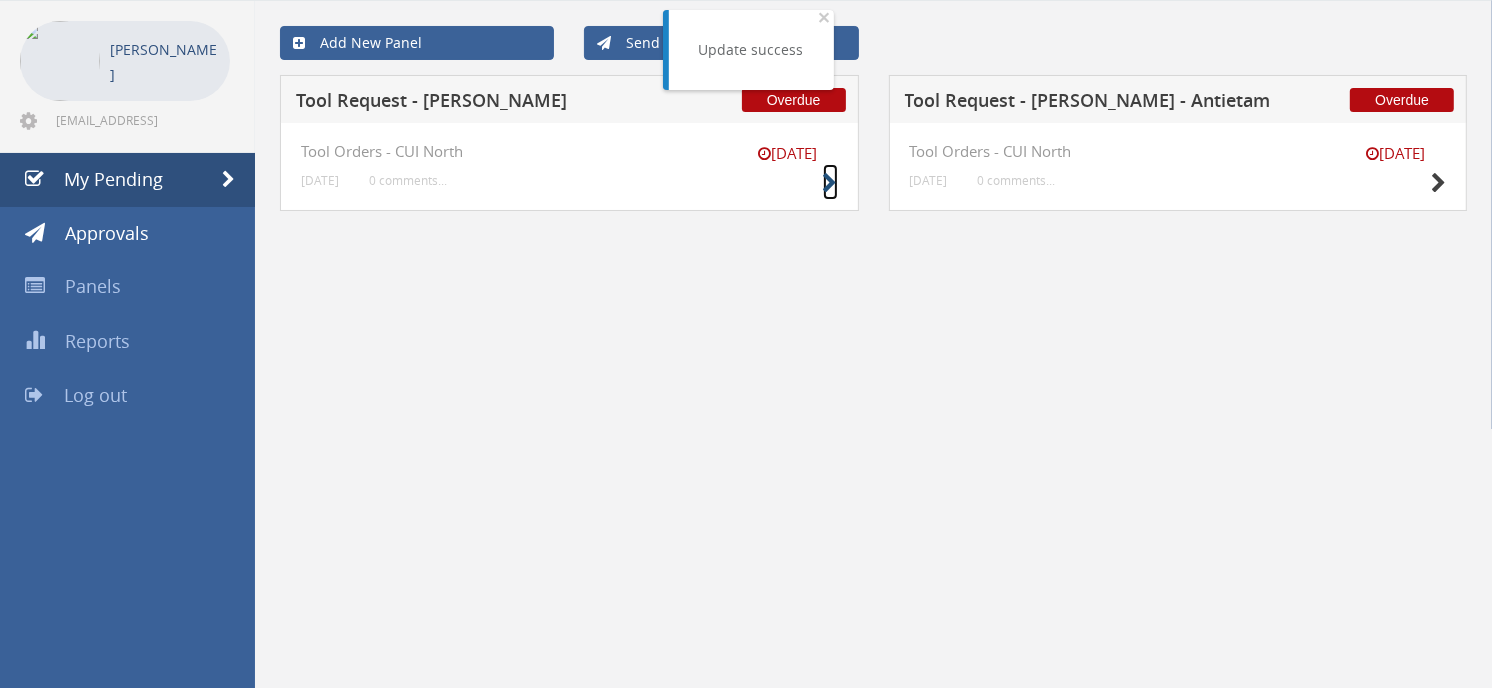 click at bounding box center [830, 183] 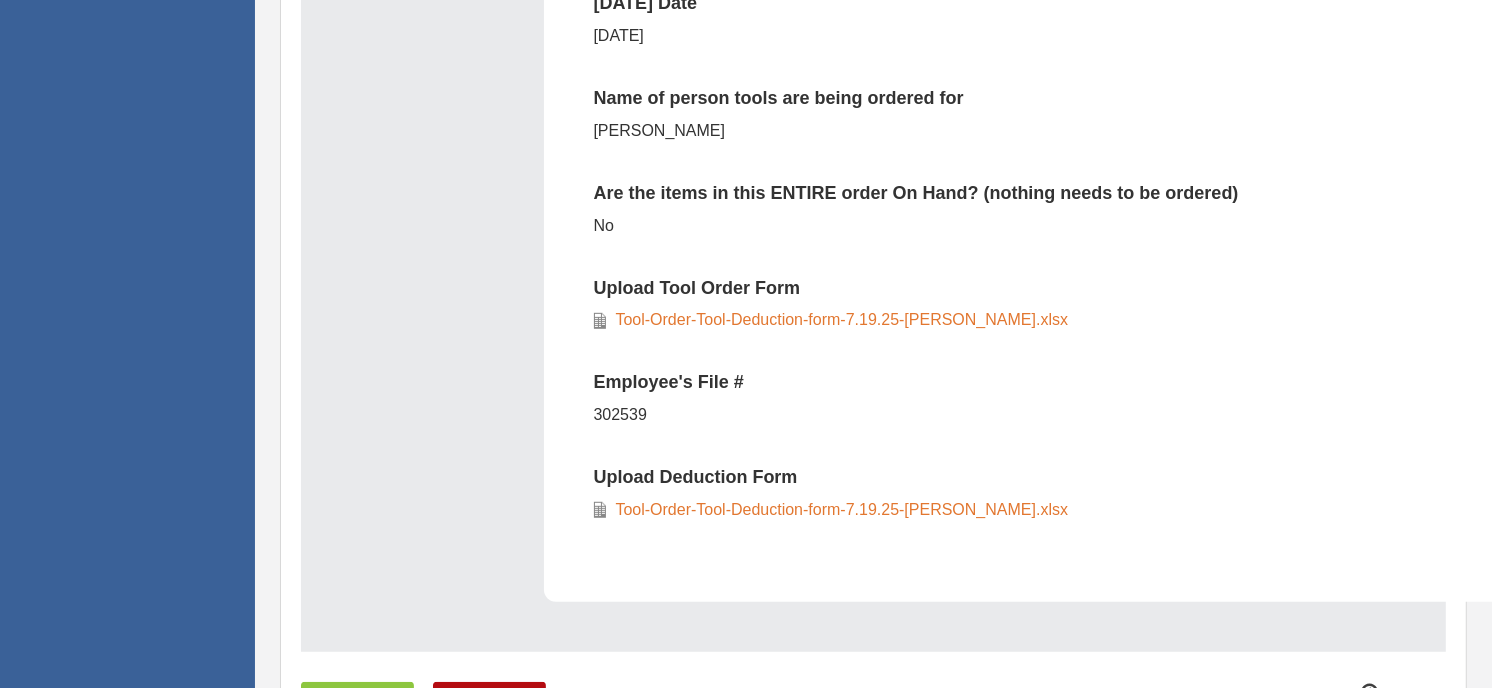 scroll, scrollTop: 968, scrollLeft: 0, axis: vertical 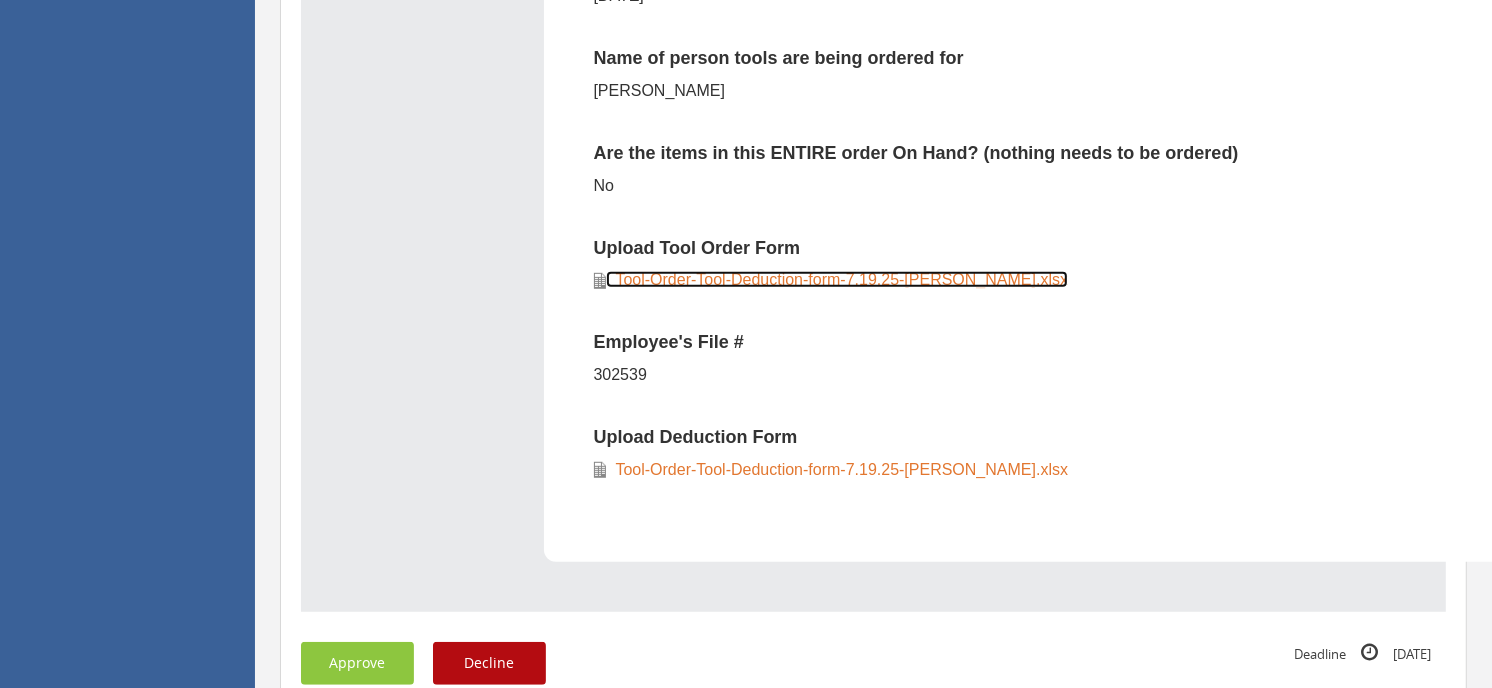 click on "Tool-Order-Tool-Deduction-form-7.19.25-[PERSON_NAME].xlsx" at bounding box center (837, 279) 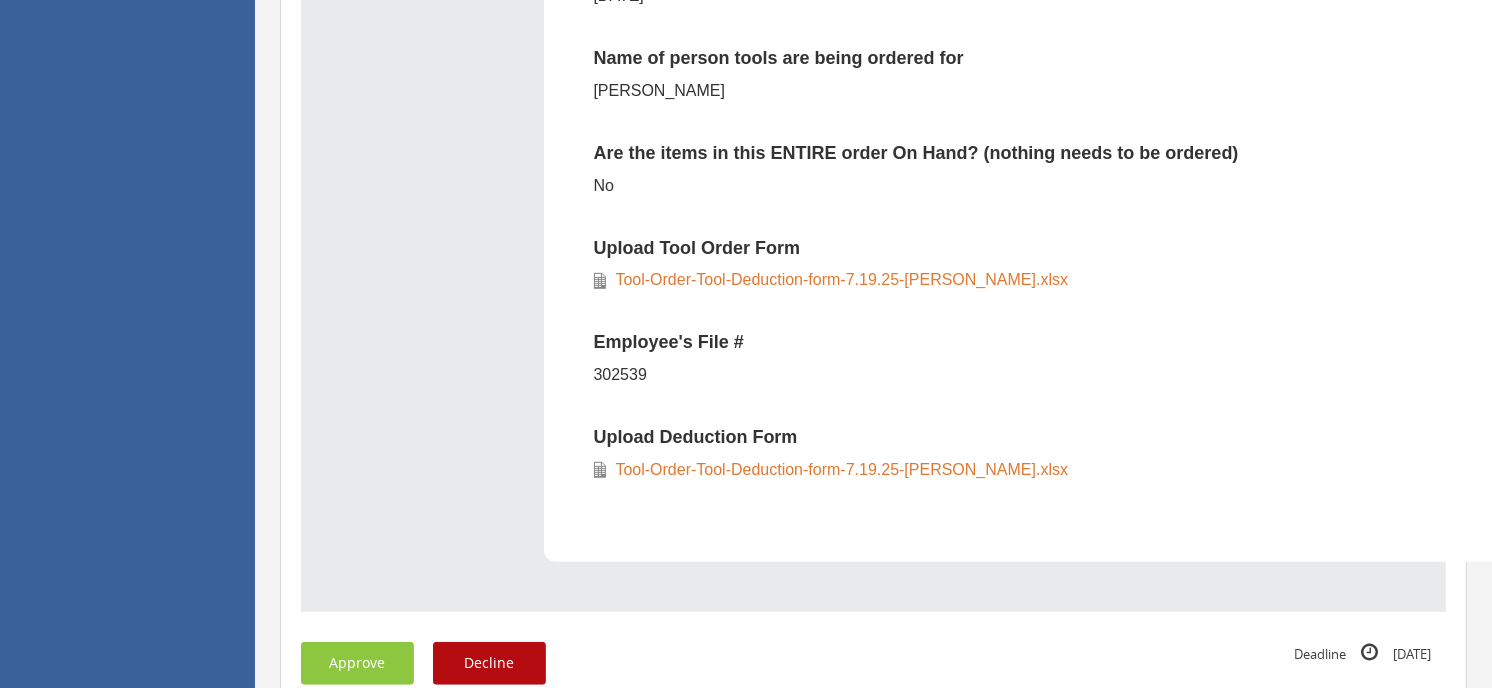click on "Office
Antietam
Requestor
[PERSON_NAME]
Requestor's Email
[EMAIL_ADDRESS][DOMAIN_NAME]
[DATE] Date
[DATE]
Name of person tools are being ordered for
[PERSON_NAME]
Are the items in this ENTIRE order On Hand? (nothing needs to be ordered)
No
Upload Tool Order Form
Tool-Order-Tool-Deduction-form-7.19.25-[PERSON_NAME].xlsx
Employee's File #
302539
Upload Deduction Form
Tool-Order-Tool-Deduction-form-7.19.25-[PERSON_NAME].xlsx
Sent from  techops" at bounding box center (1129, 90) 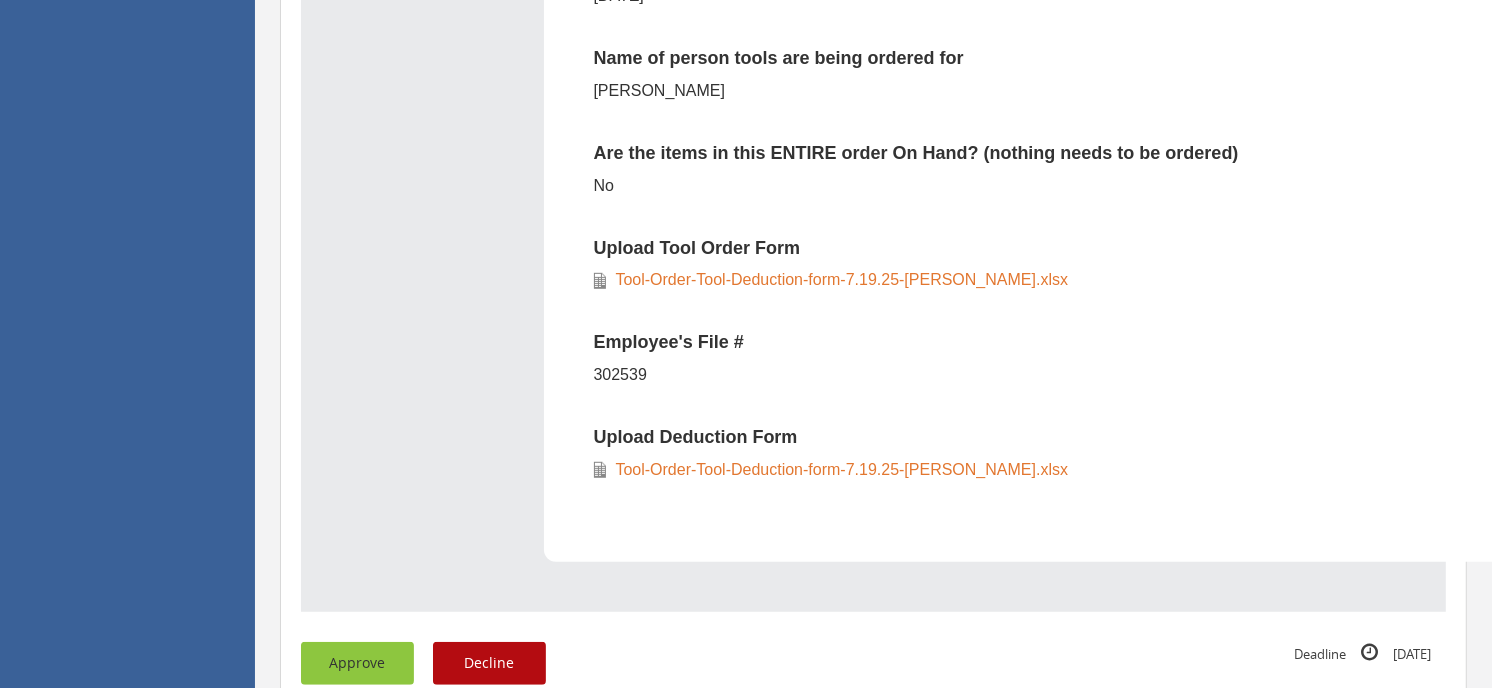 drag, startPoint x: 365, startPoint y: 647, endPoint x: 381, endPoint y: 660, distance: 20.615528 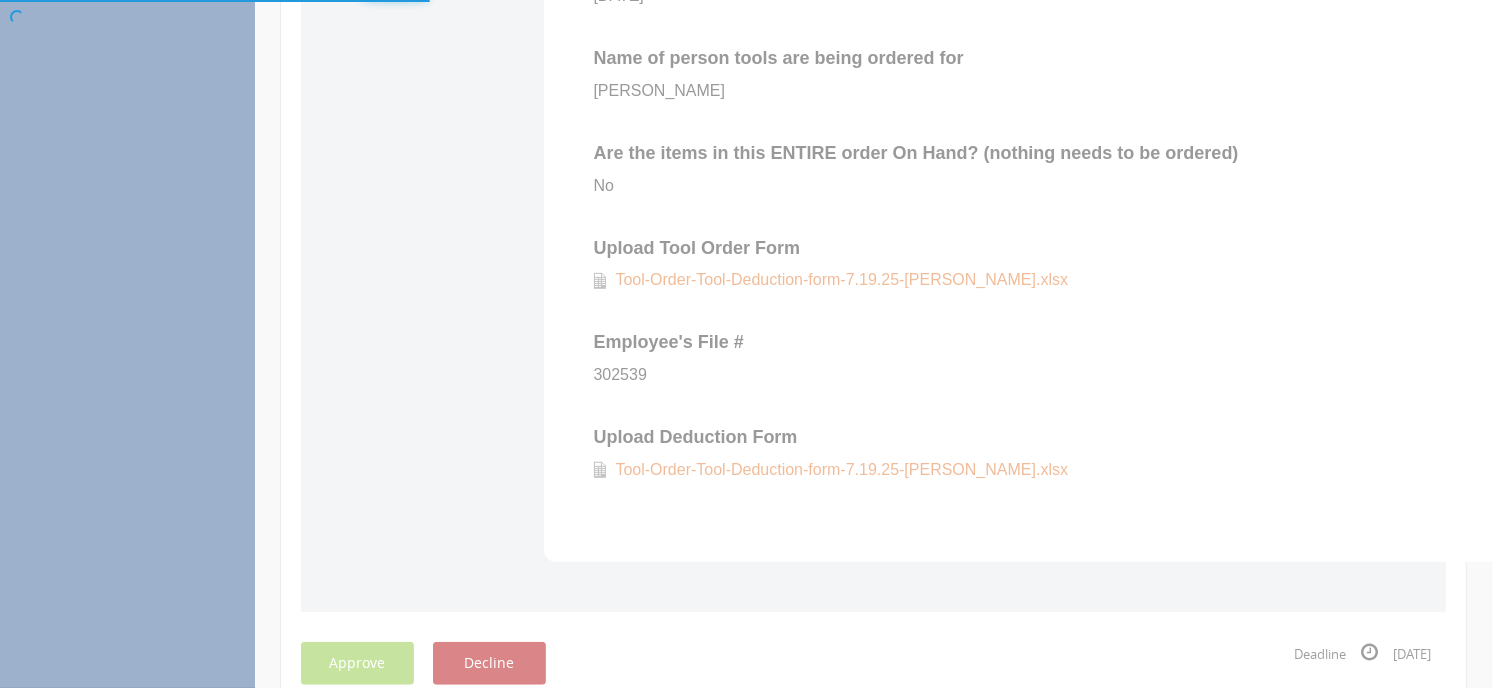 scroll, scrollTop: 746, scrollLeft: 0, axis: vertical 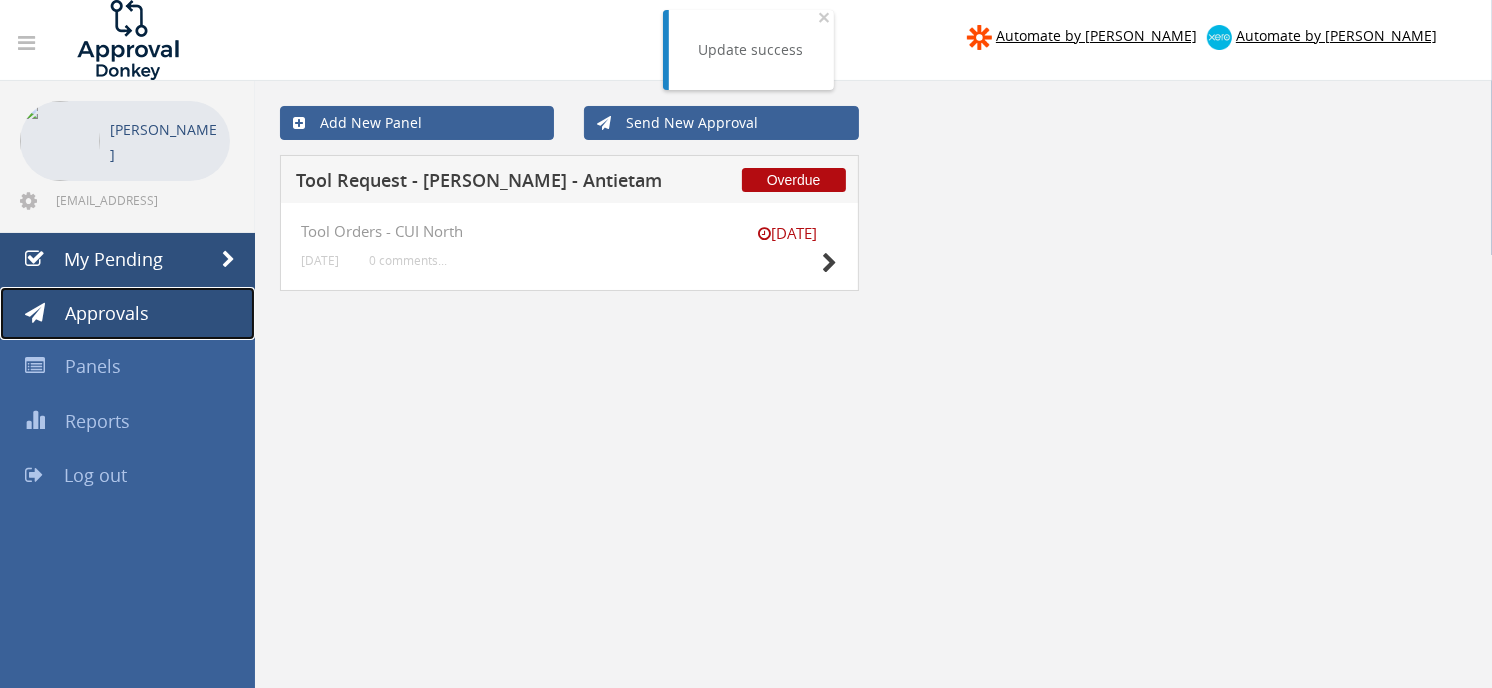 click on "Approvals" at bounding box center (127, 314) 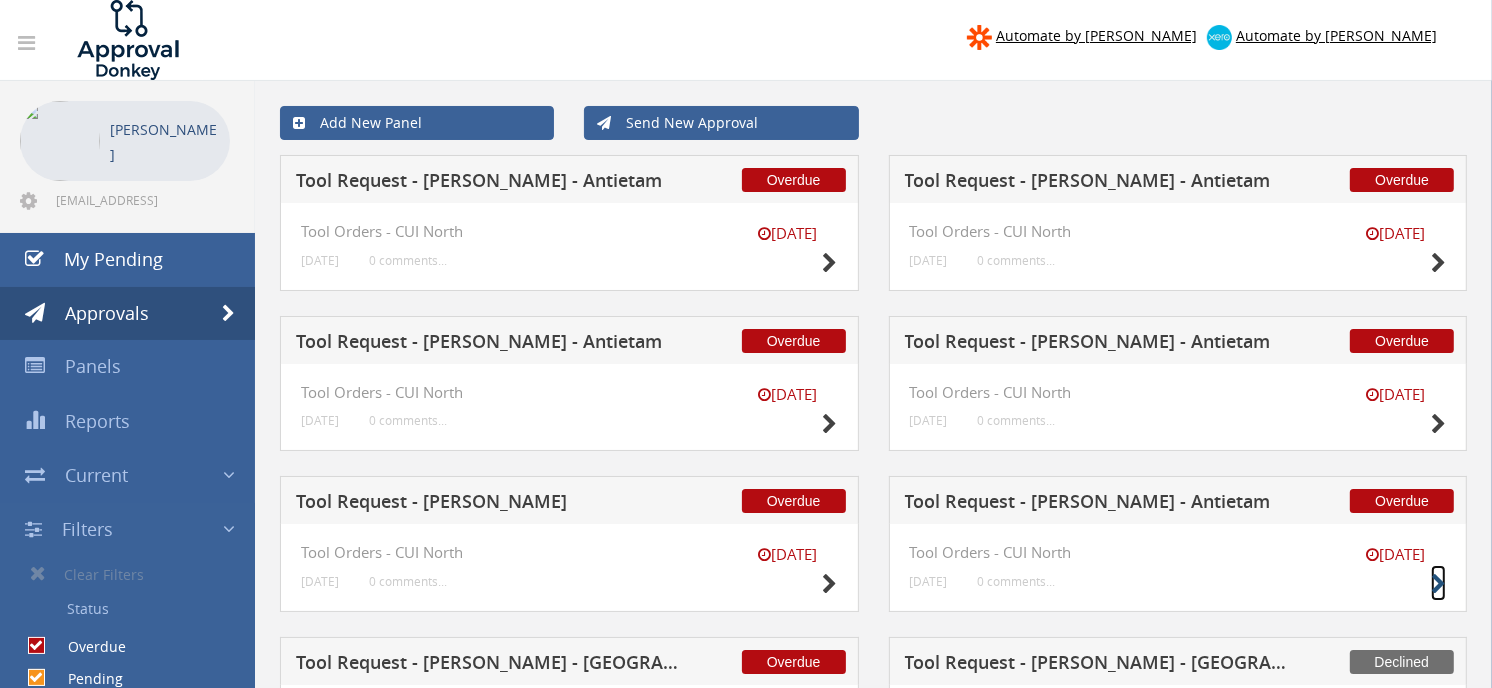 click at bounding box center (1438, 584) 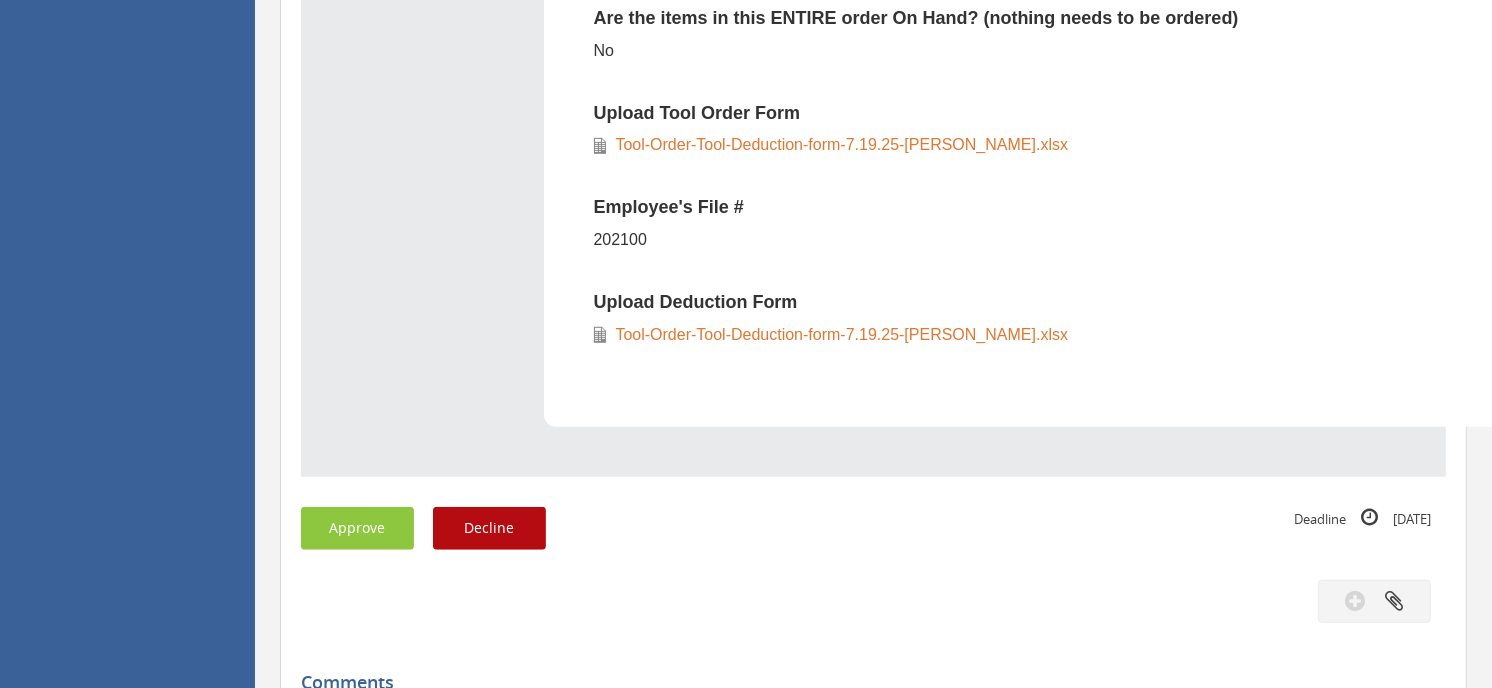 scroll, scrollTop: 1111, scrollLeft: 0, axis: vertical 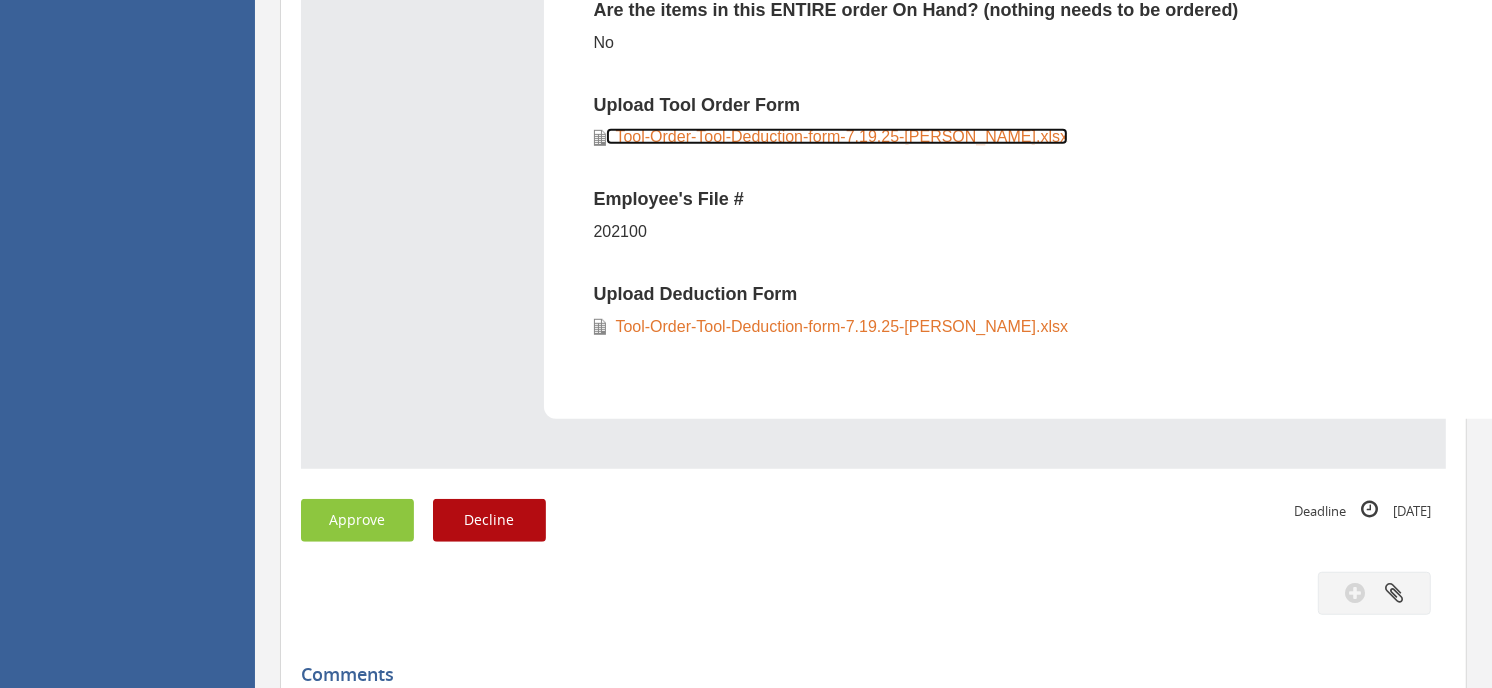 click on "Tool-Order-Tool-Deduction-form-7.19.25-[PERSON_NAME].xlsx" at bounding box center (837, 136) 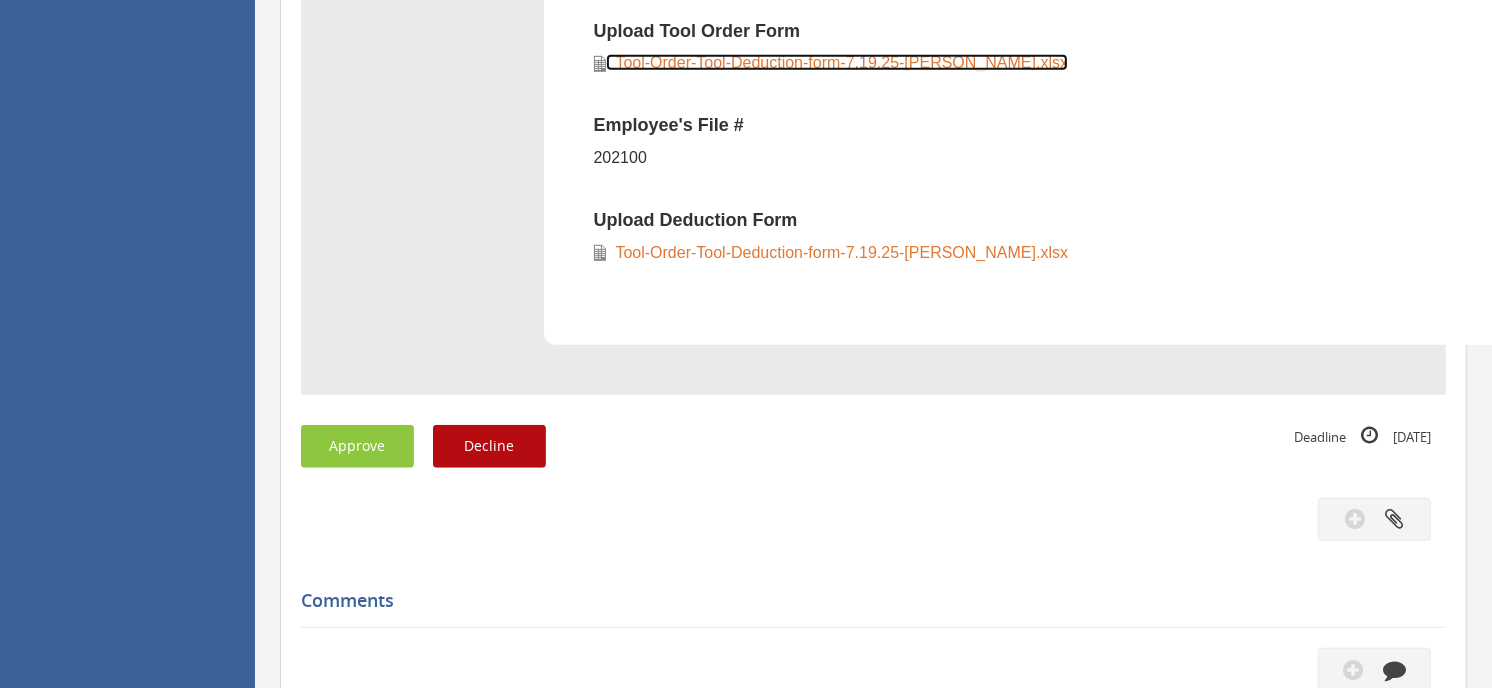 scroll, scrollTop: 1222, scrollLeft: 0, axis: vertical 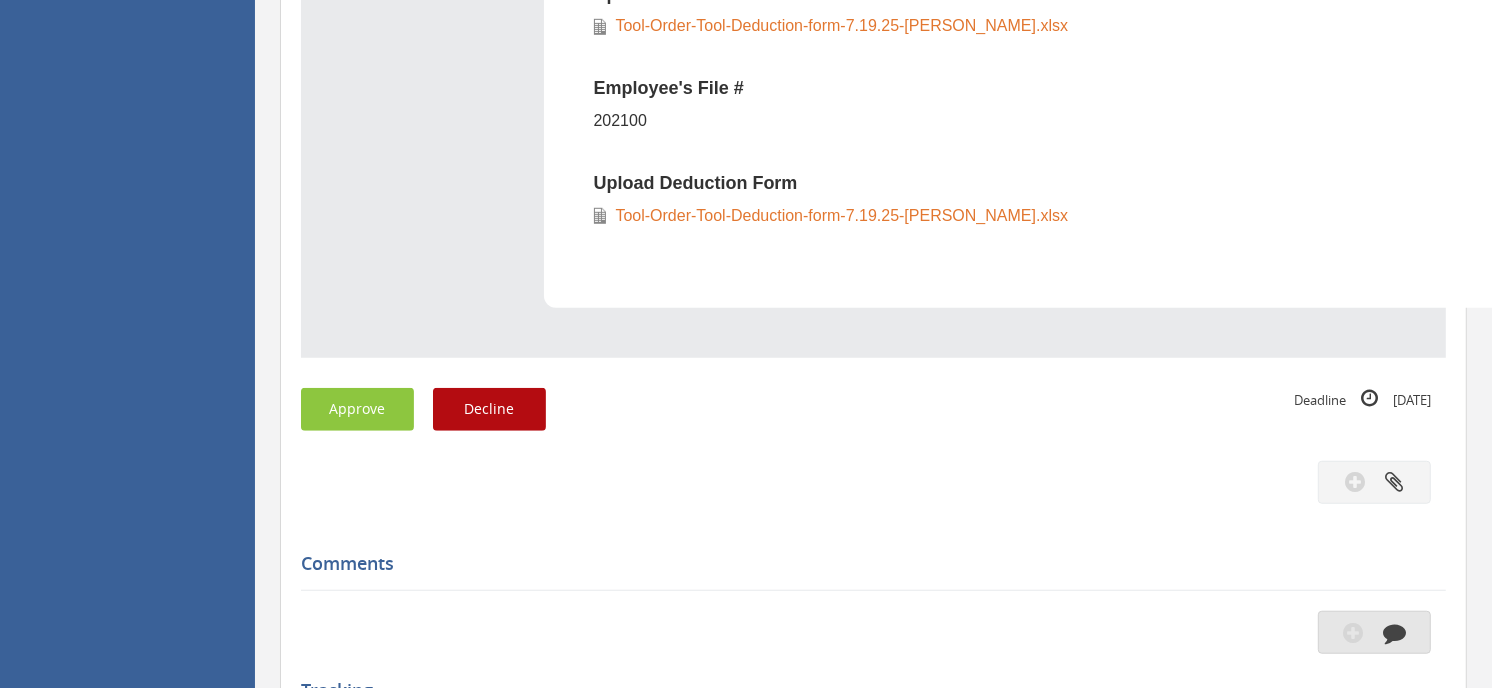 click at bounding box center (1374, 632) 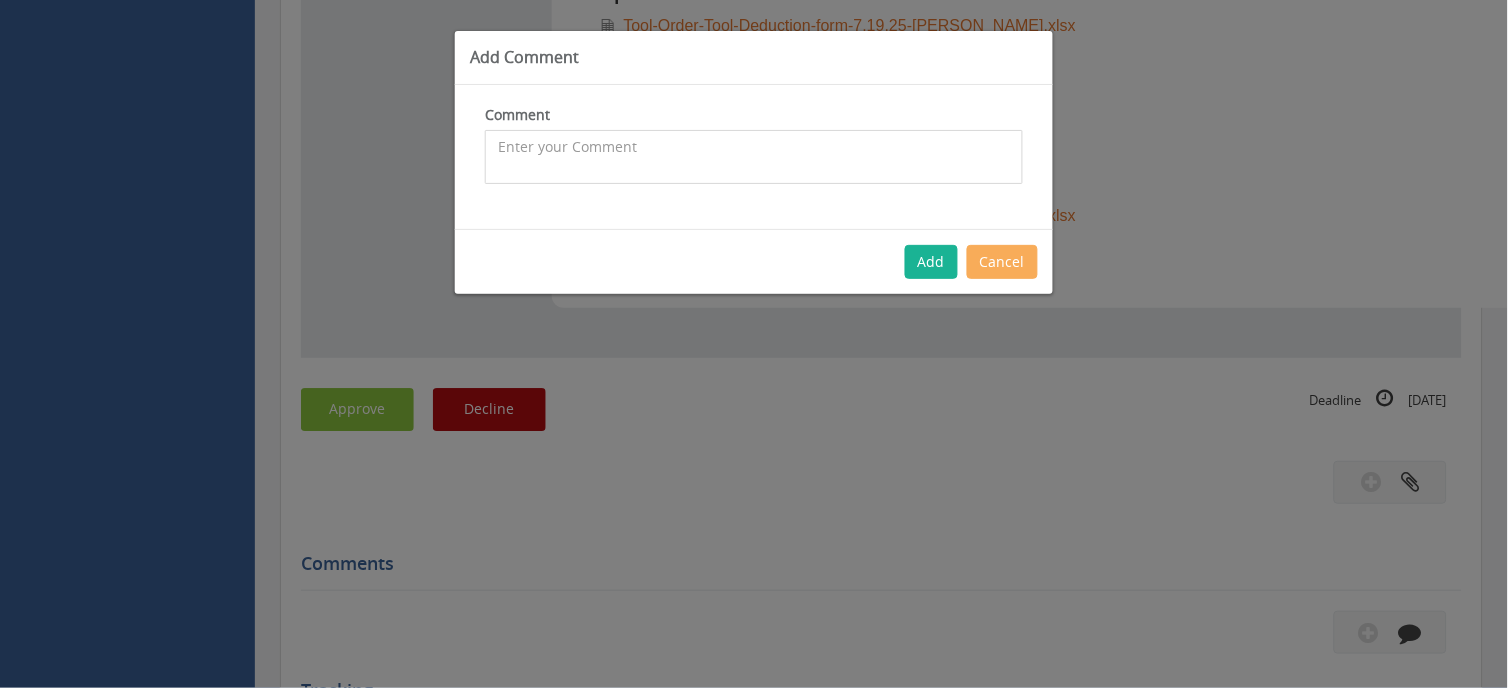 click at bounding box center (754, 157) 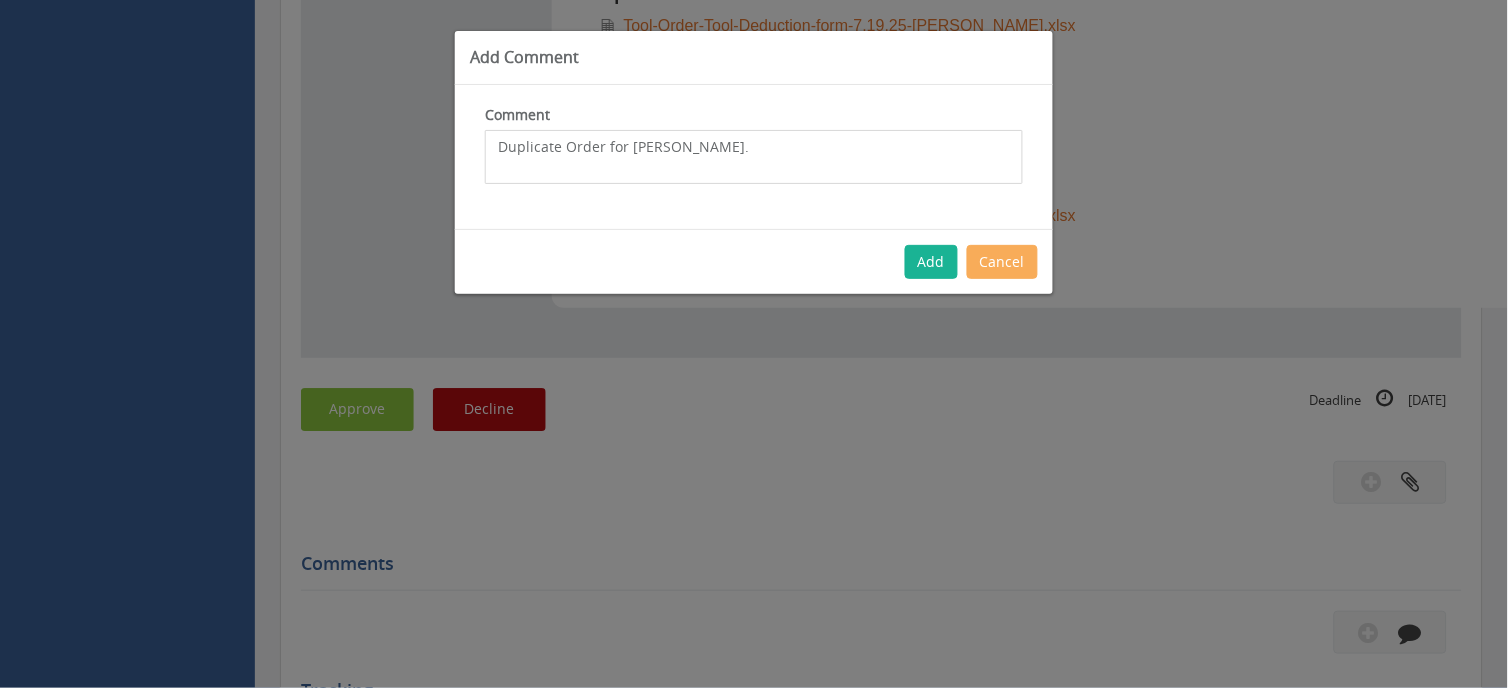 type on "Duplicate Order for [PERSON_NAME]." 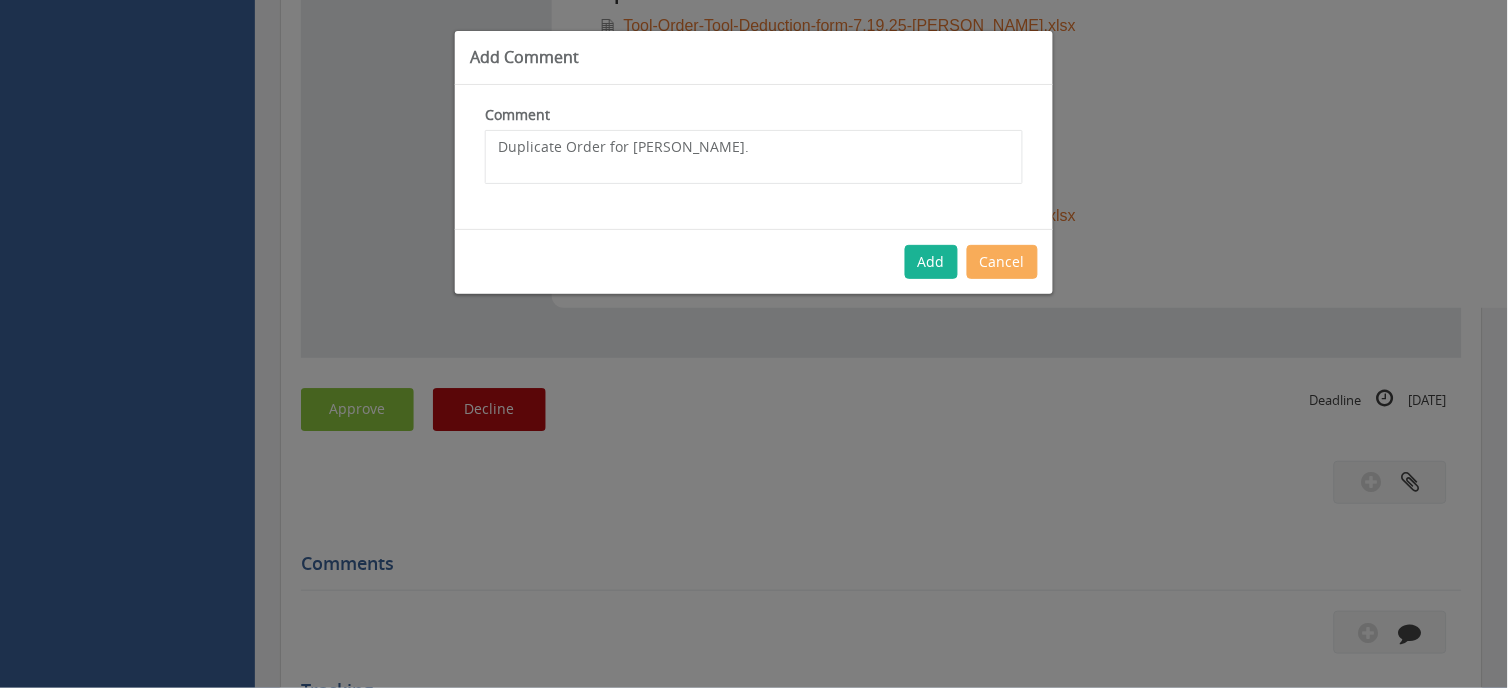 click on "Add
Cancel" at bounding box center (754, 261) 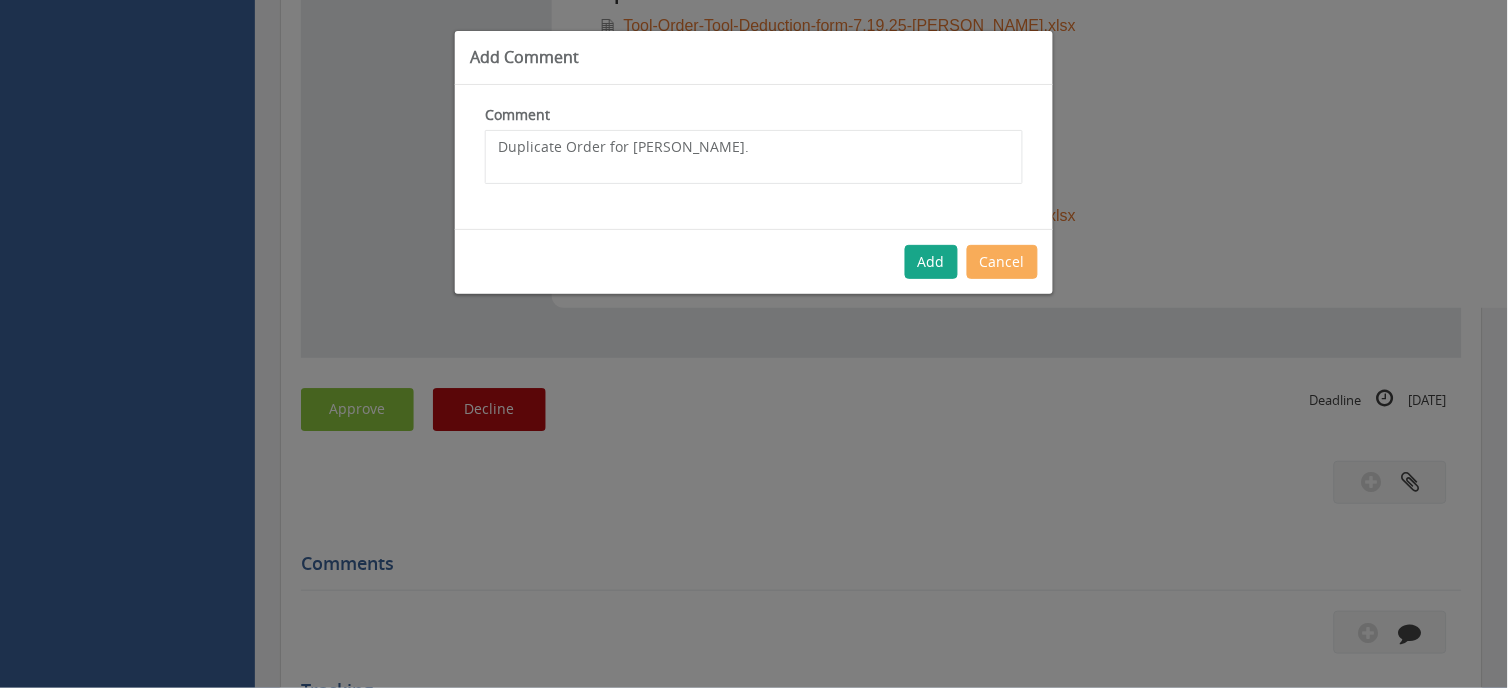 click on "Add" at bounding box center [931, 262] 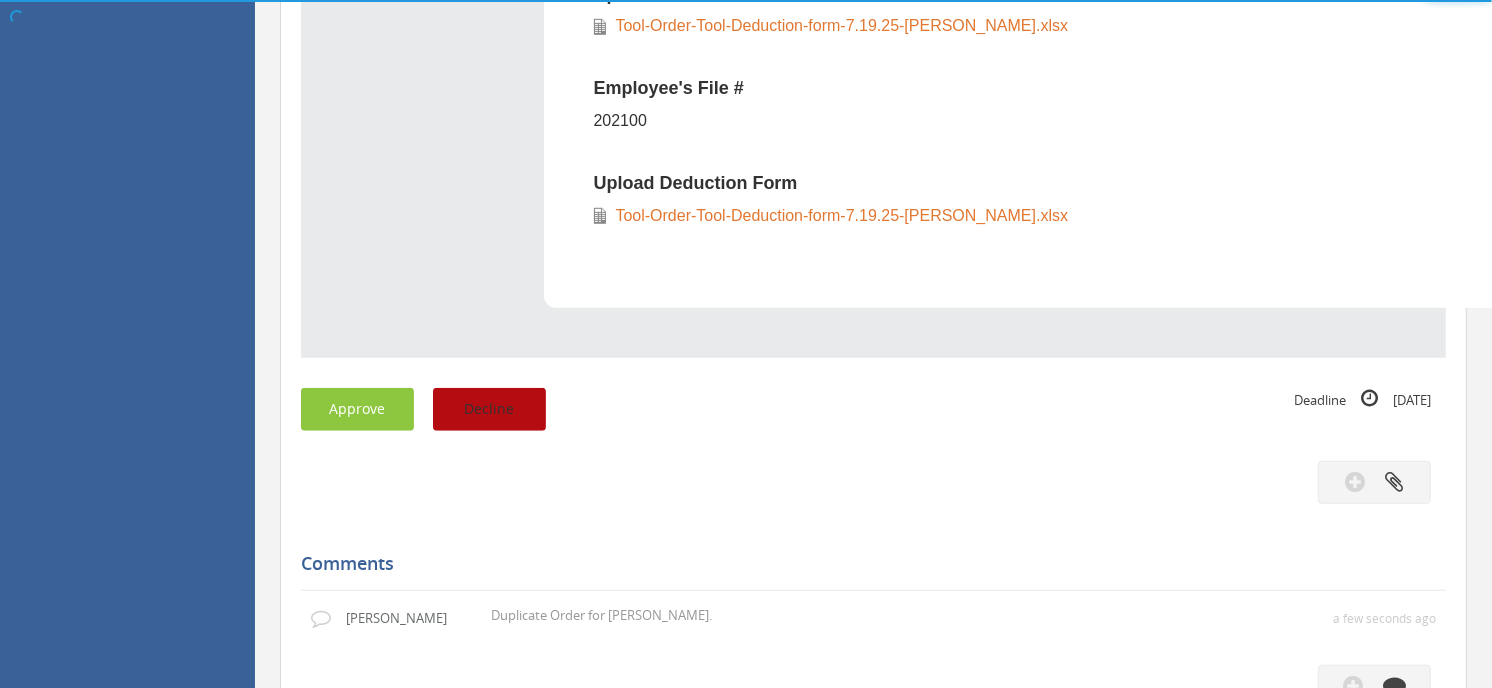 click on "Decline" at bounding box center [489, 409] 